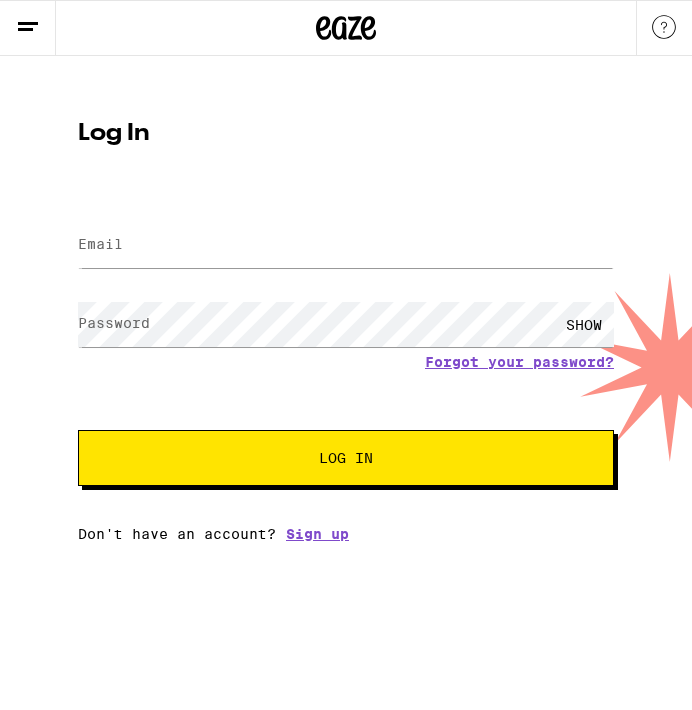 scroll, scrollTop: 0, scrollLeft: 0, axis: both 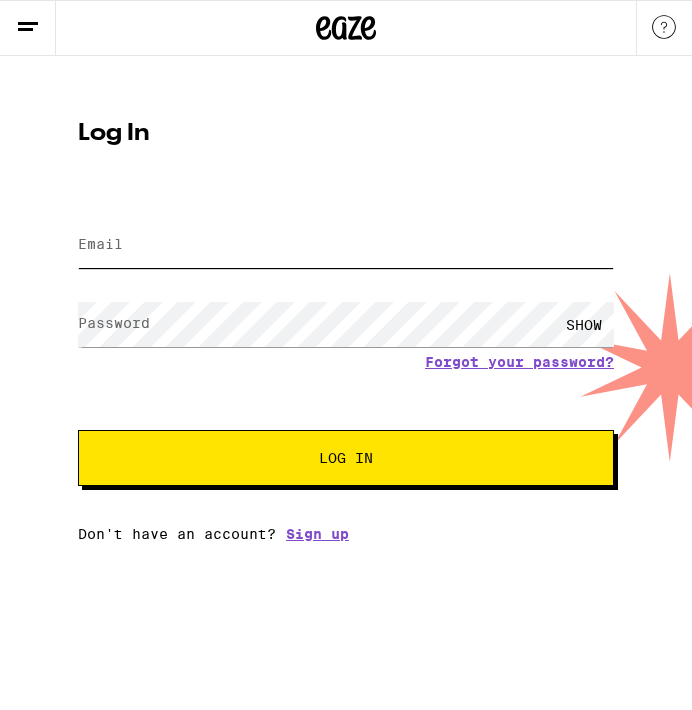 type on "[EMAIL]" 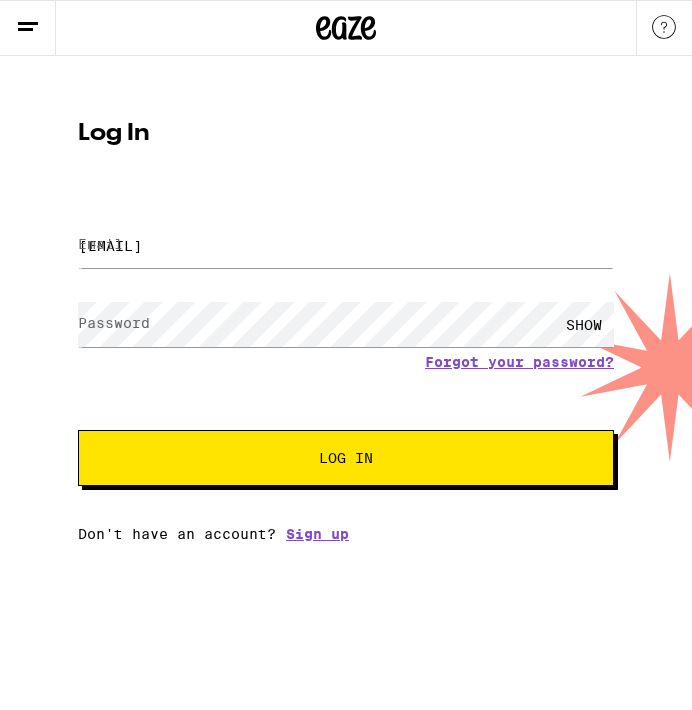 click on "Log In" at bounding box center (346, 458) 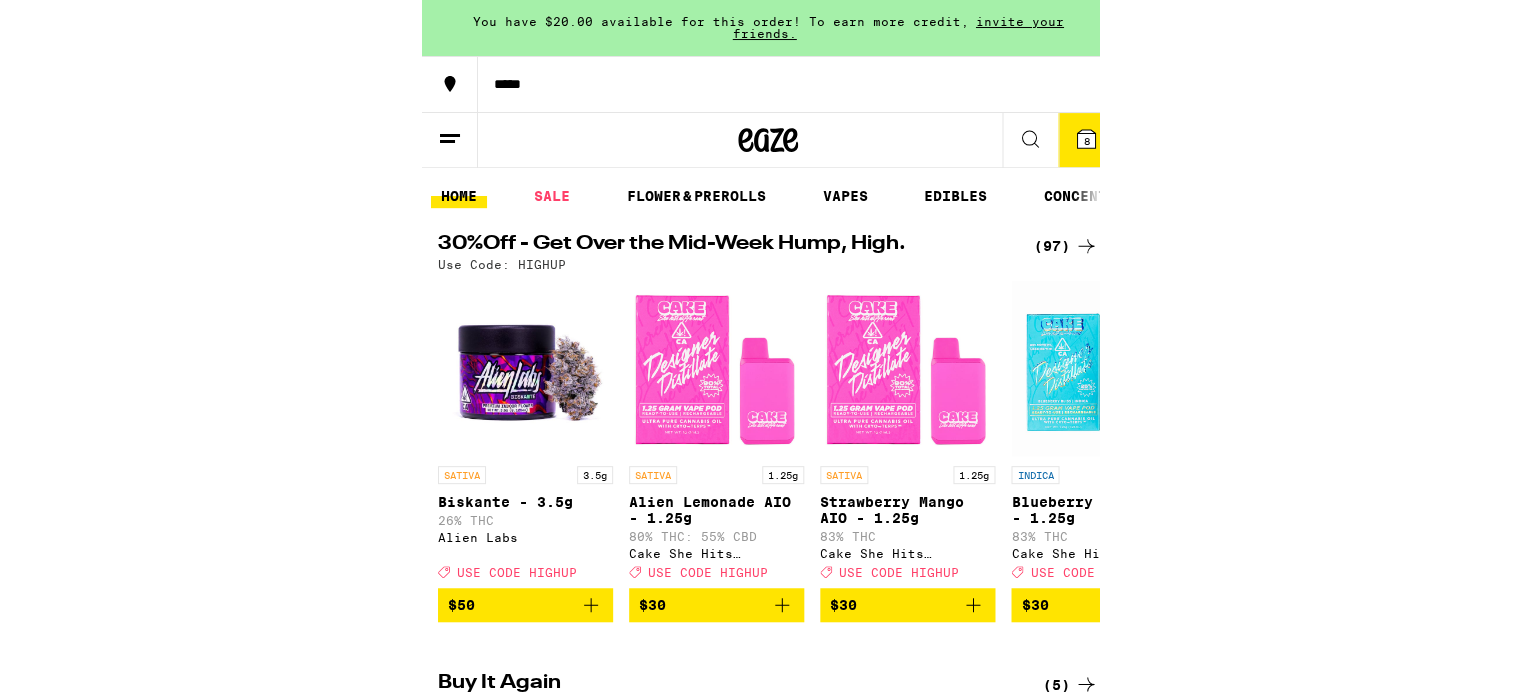 scroll, scrollTop: 0, scrollLeft: 0, axis: both 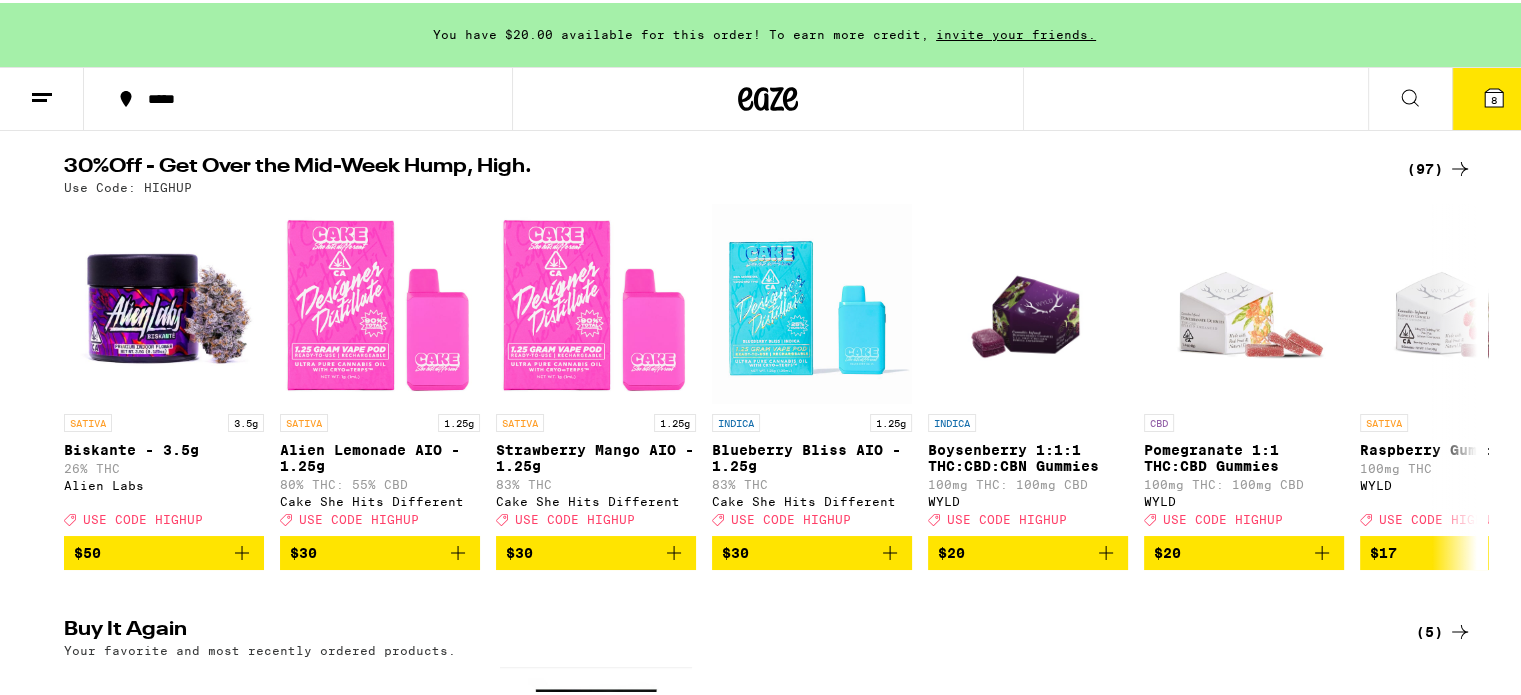 click 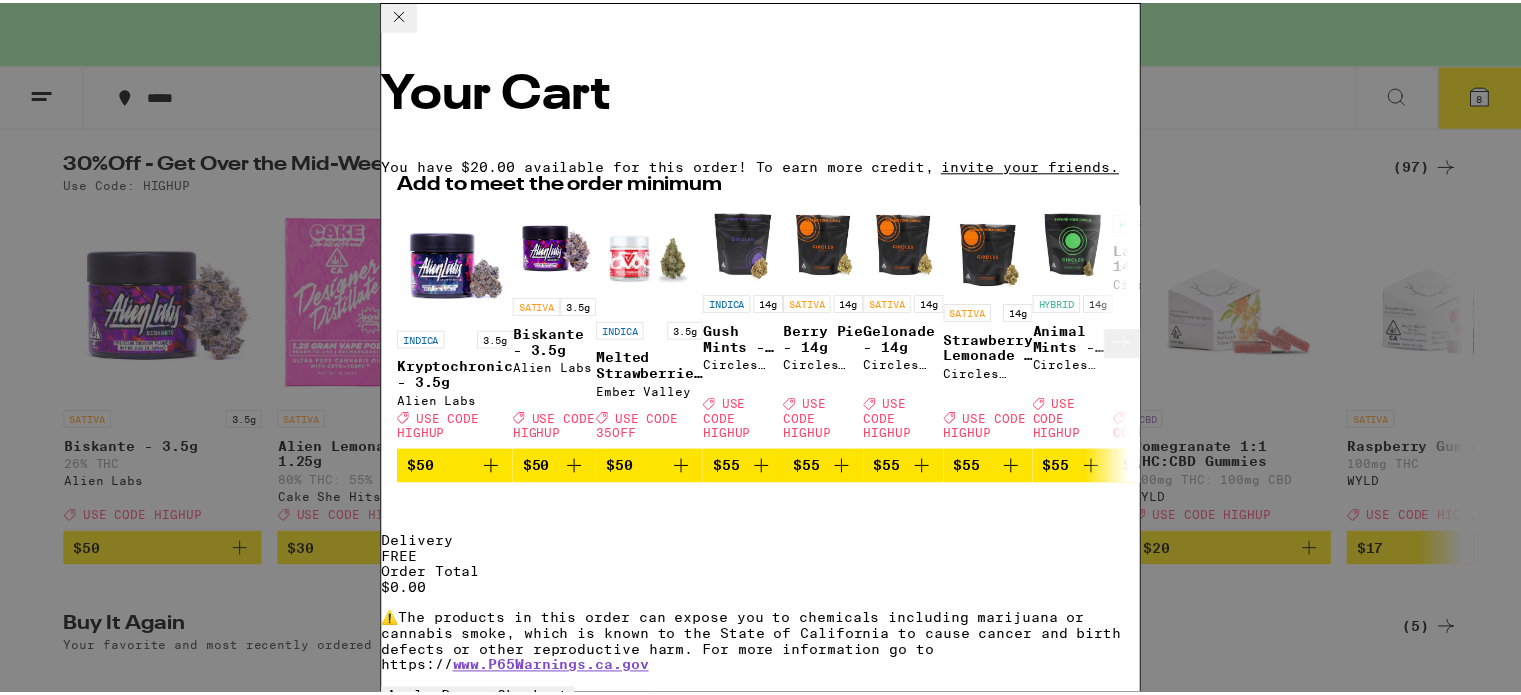scroll, scrollTop: 64, scrollLeft: 0, axis: vertical 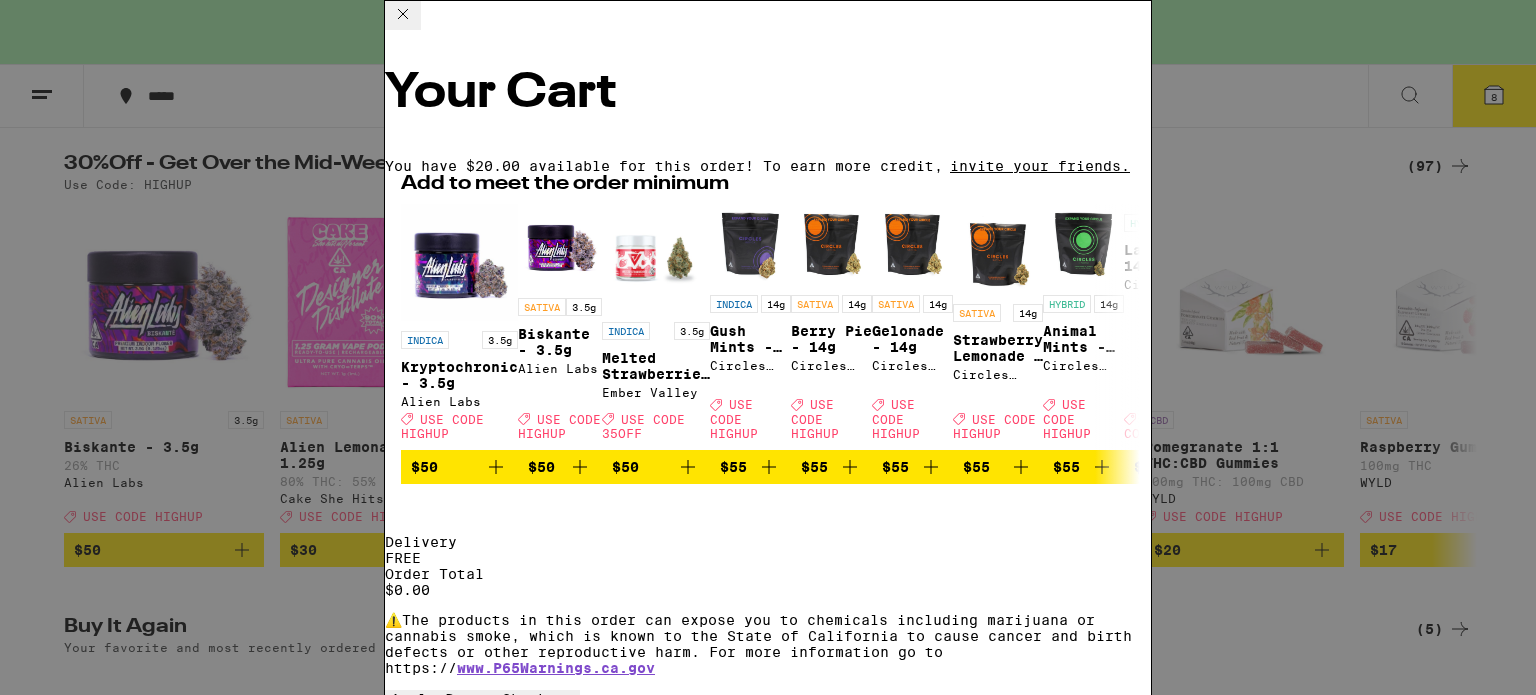 click 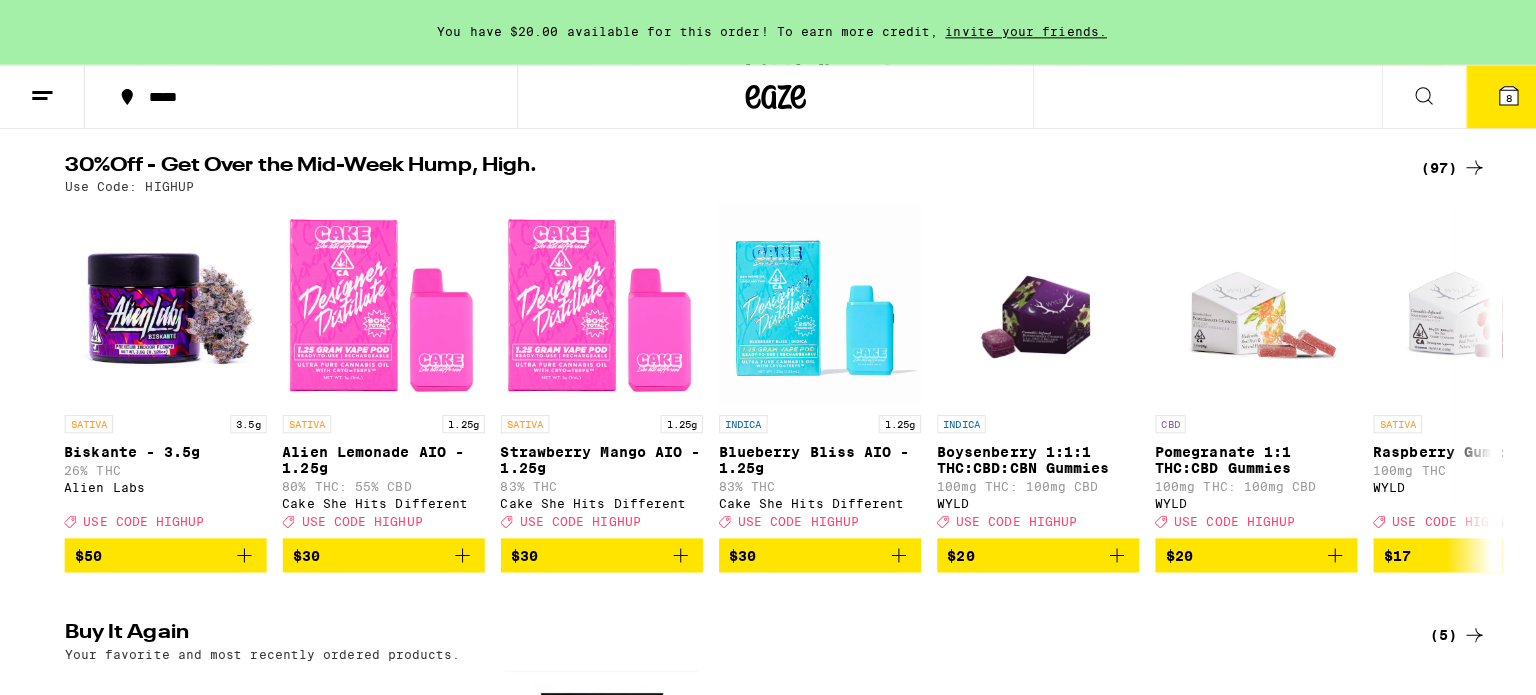 scroll, scrollTop: 0, scrollLeft: 0, axis: both 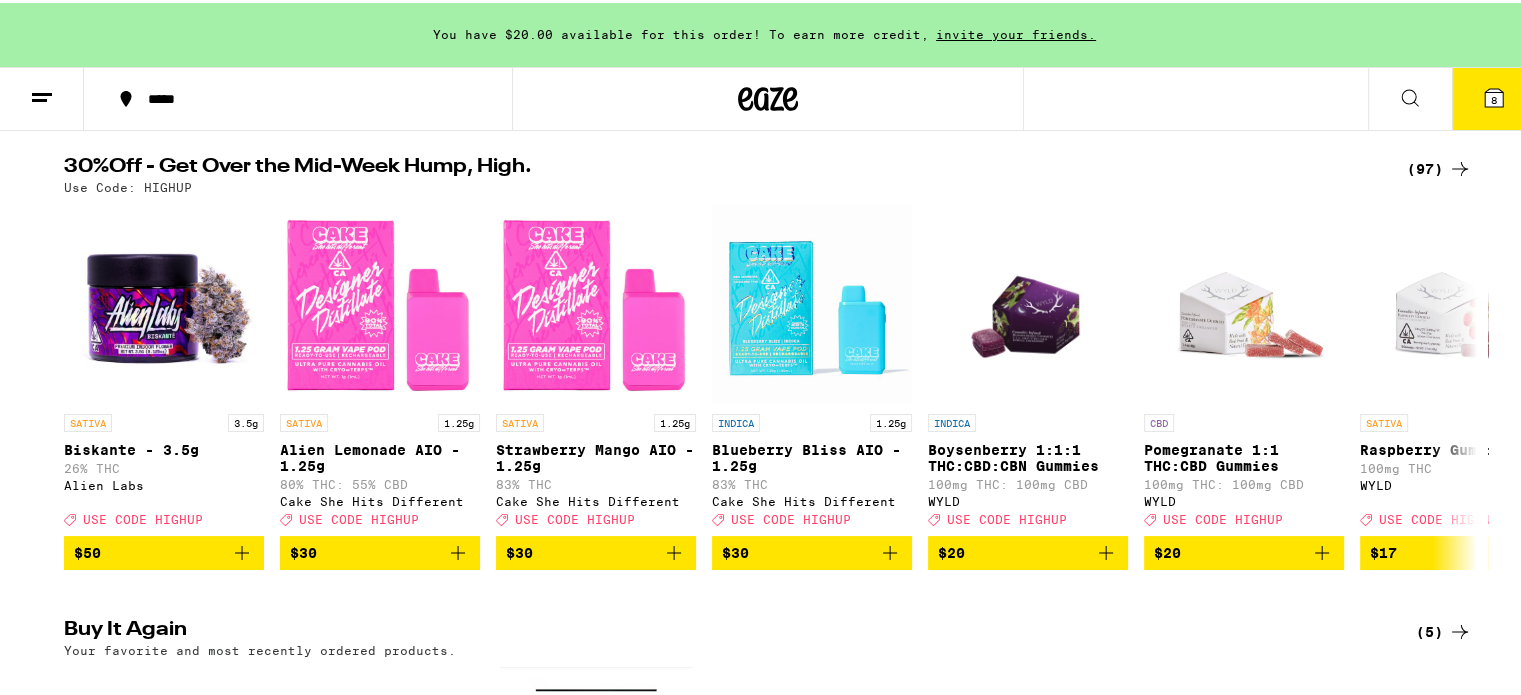 click 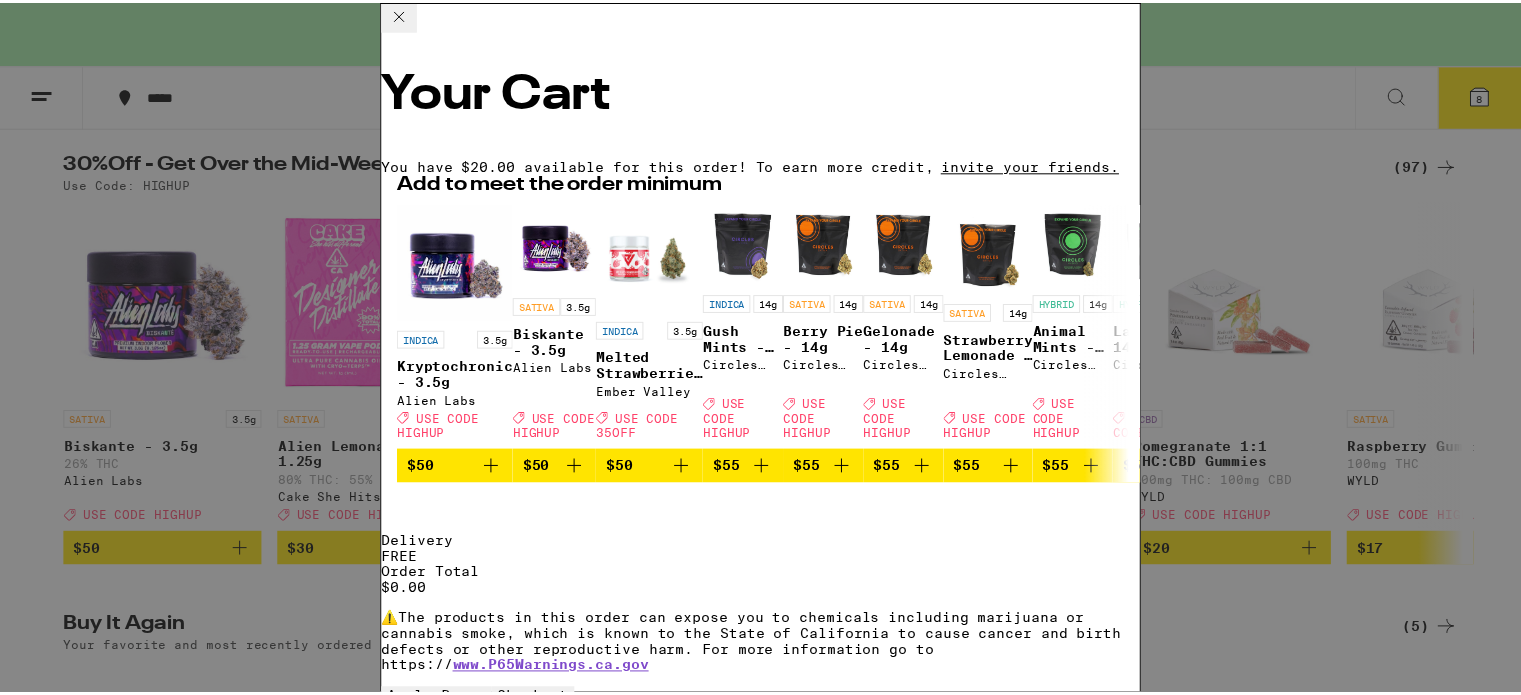 scroll, scrollTop: 64, scrollLeft: 0, axis: vertical 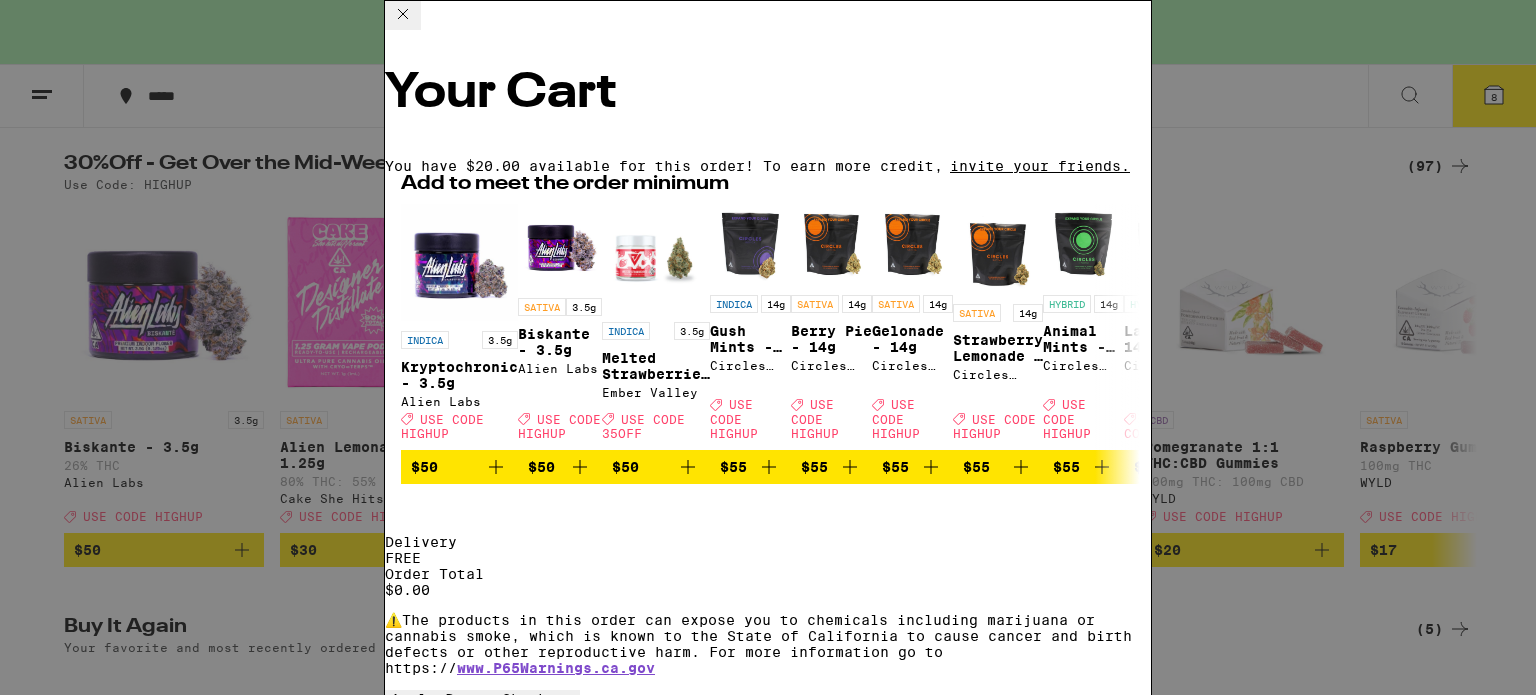 click on "Apply Promo" at bounding box center (440, 699) 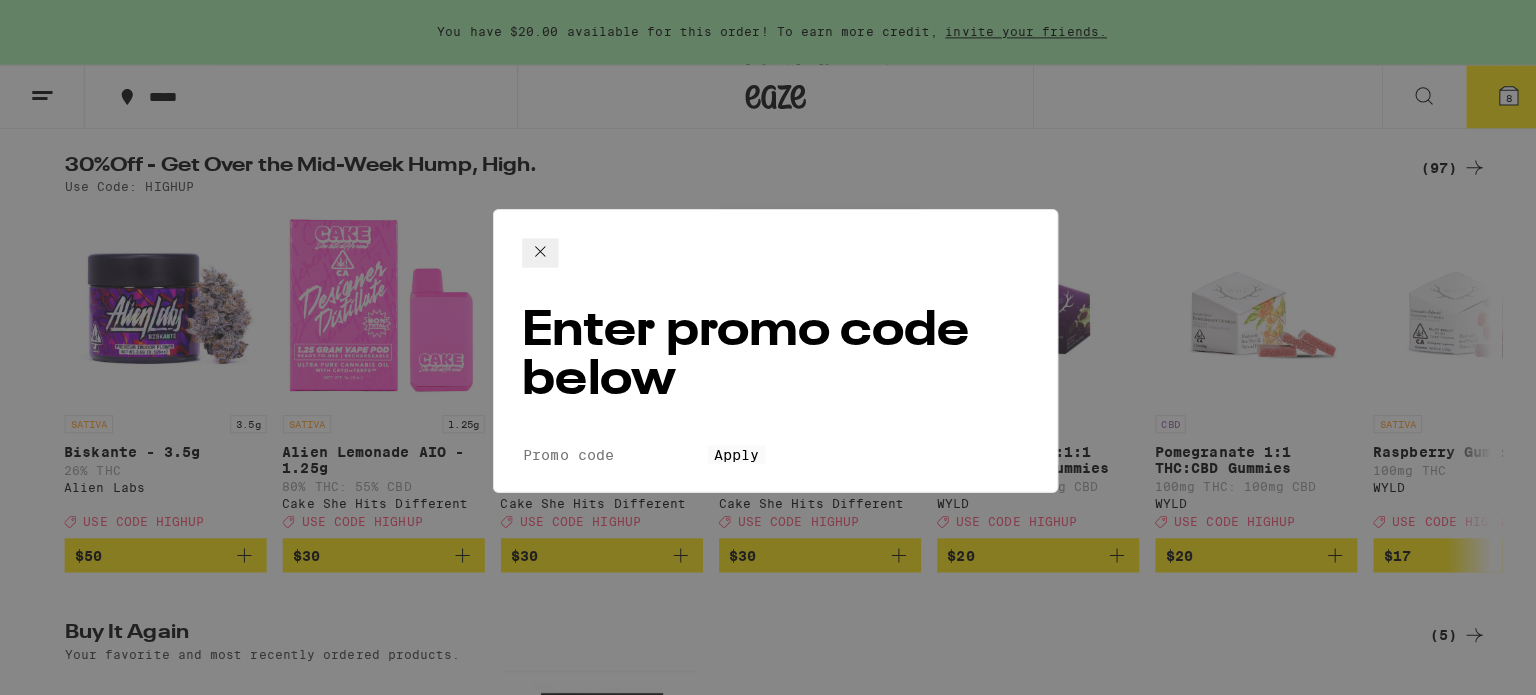 scroll, scrollTop: 0, scrollLeft: 0, axis: both 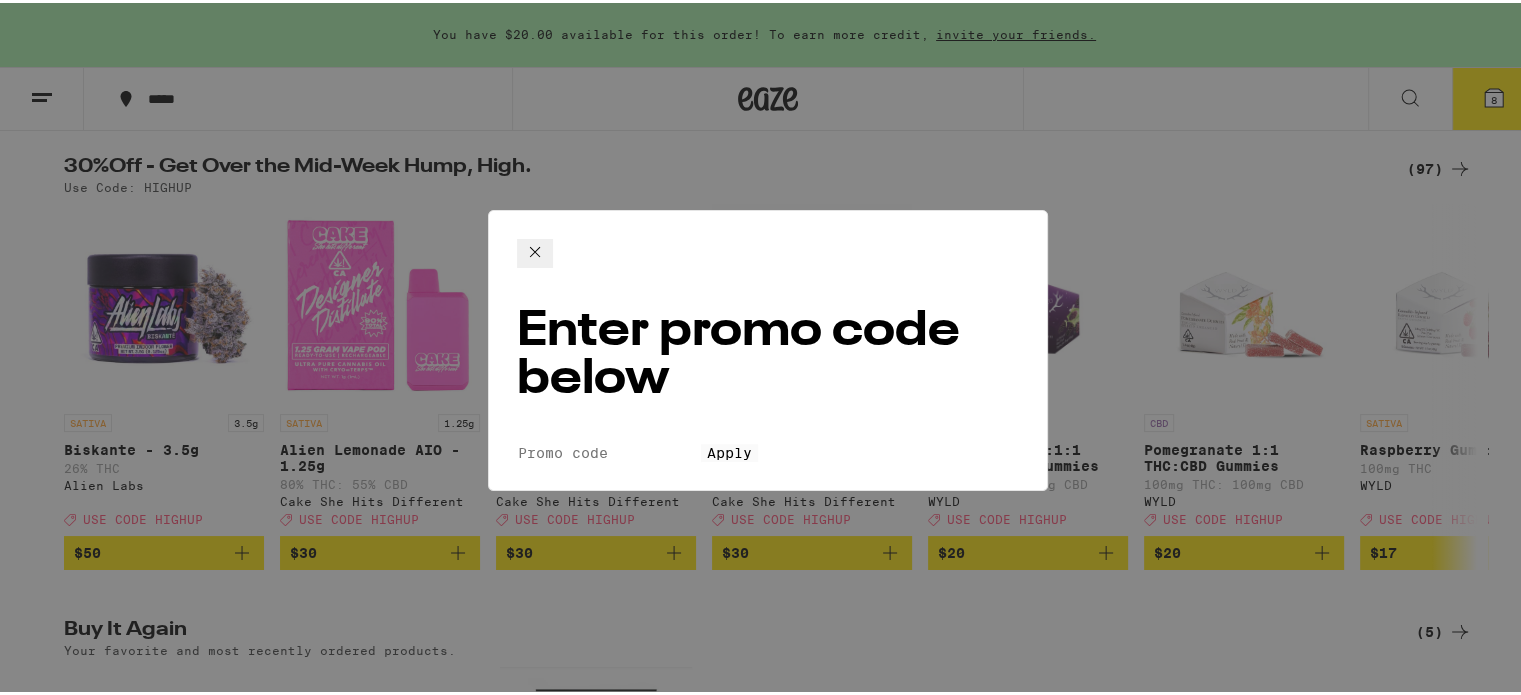 click 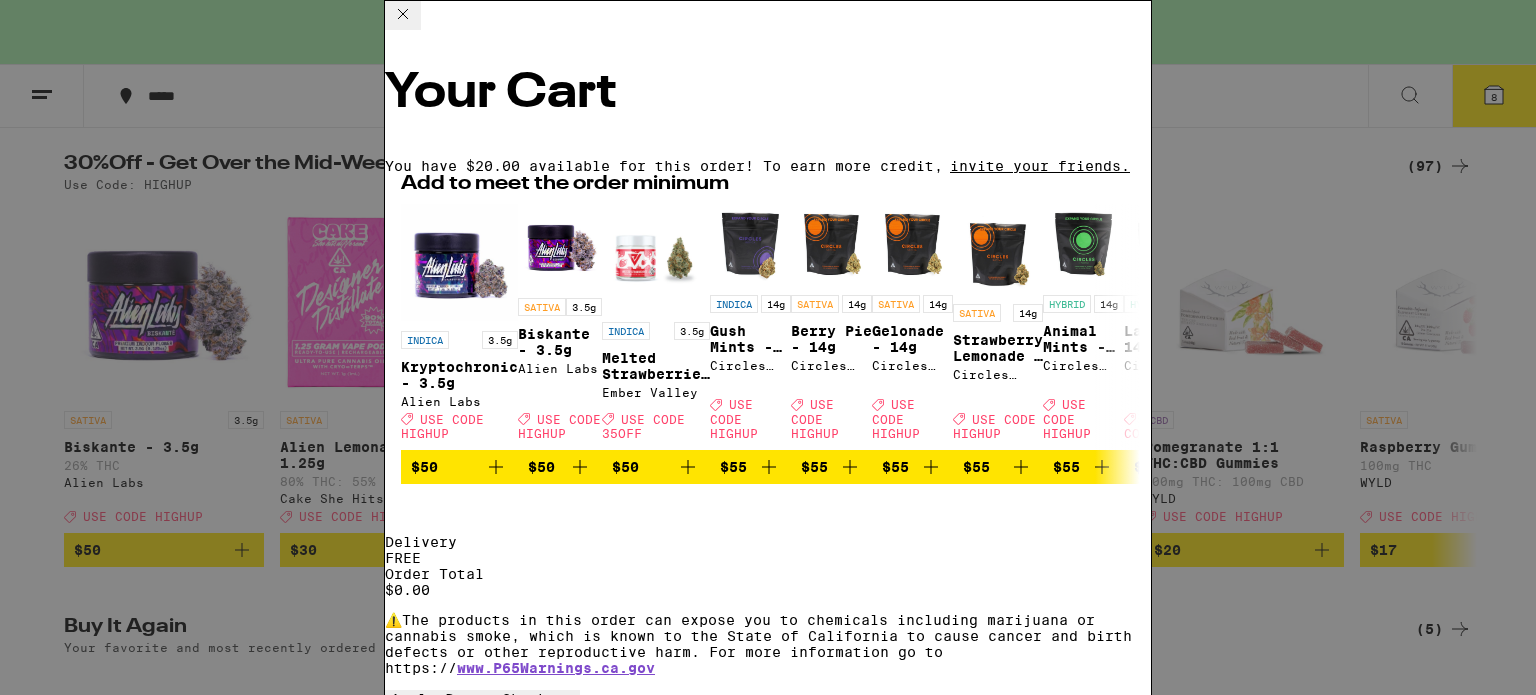 click on "You have $20.00 available for this order! To earn more credit," at bounding box center [664, 166] 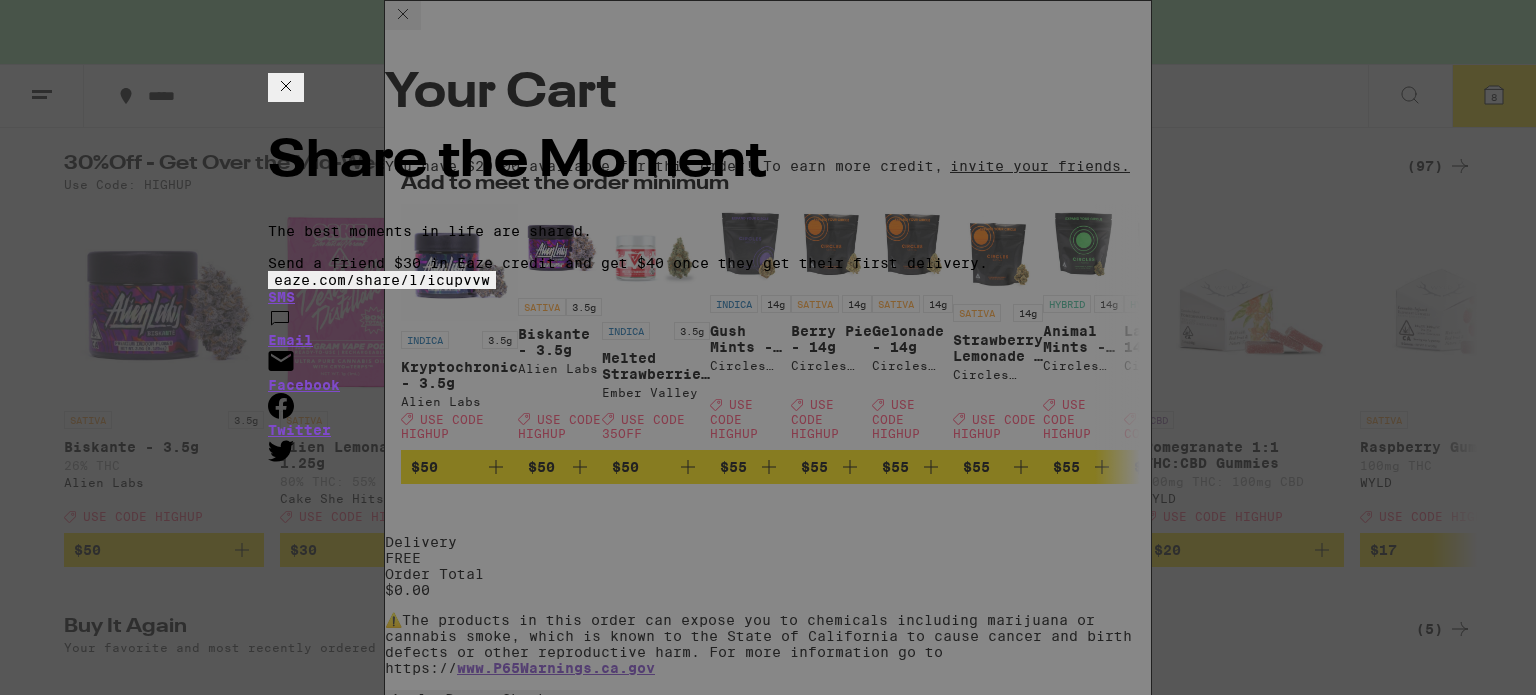 click 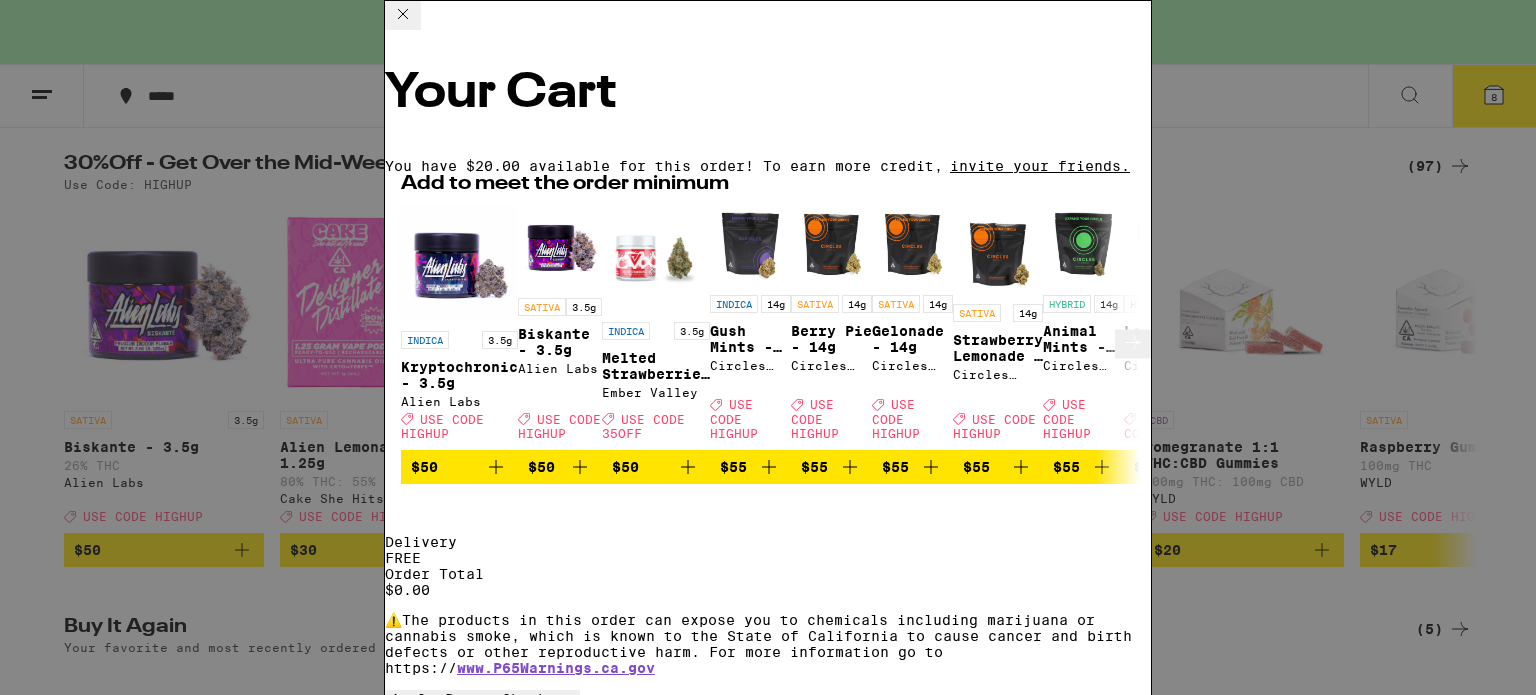 scroll, scrollTop: 64, scrollLeft: 0, axis: vertical 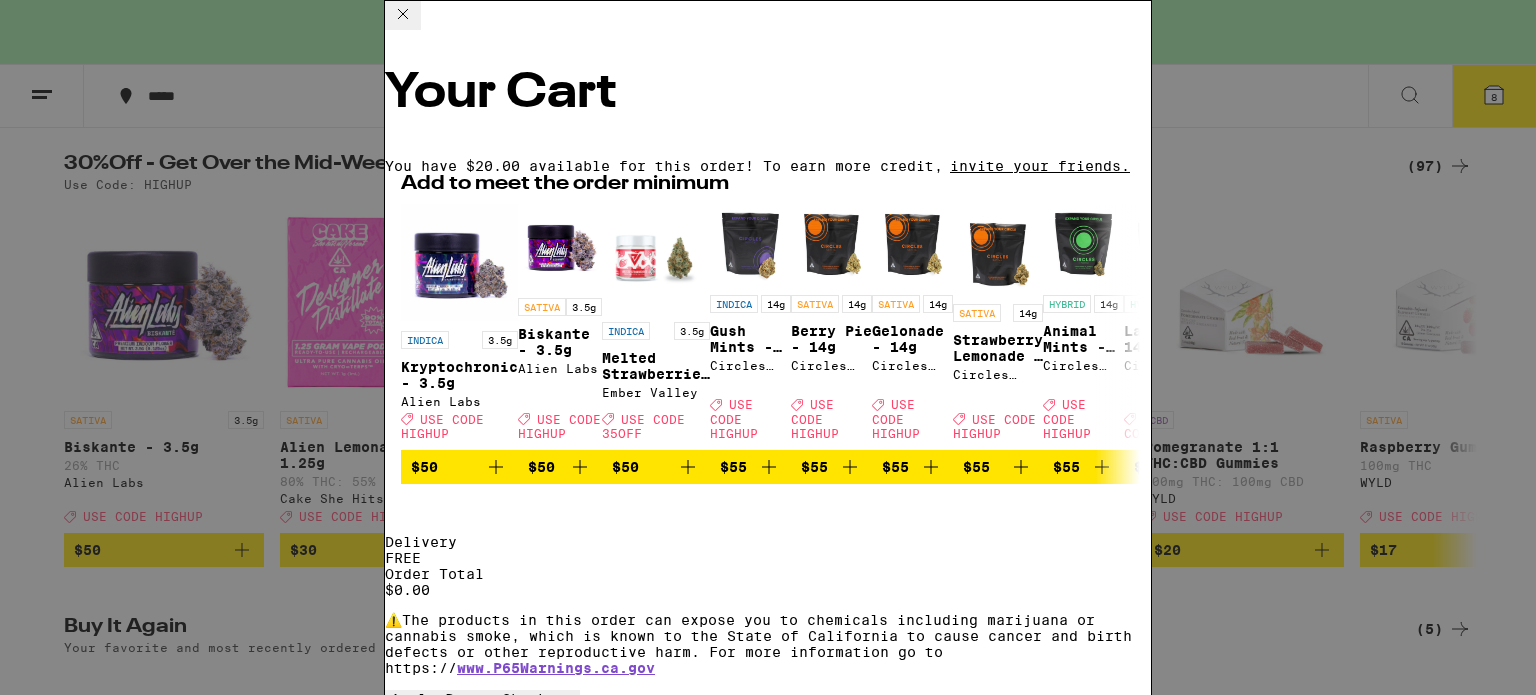 click on "Checkout" at bounding box center [538, 699] 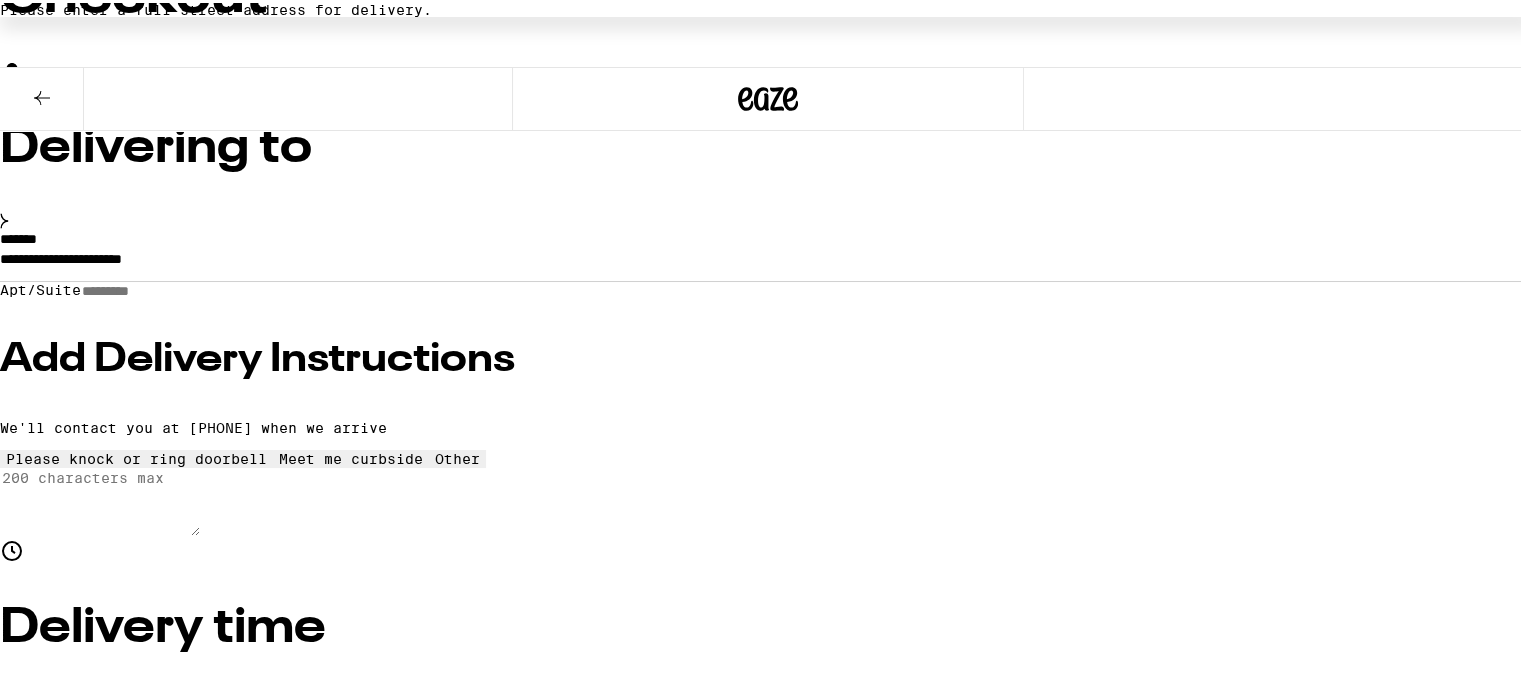 scroll, scrollTop: 0, scrollLeft: 0, axis: both 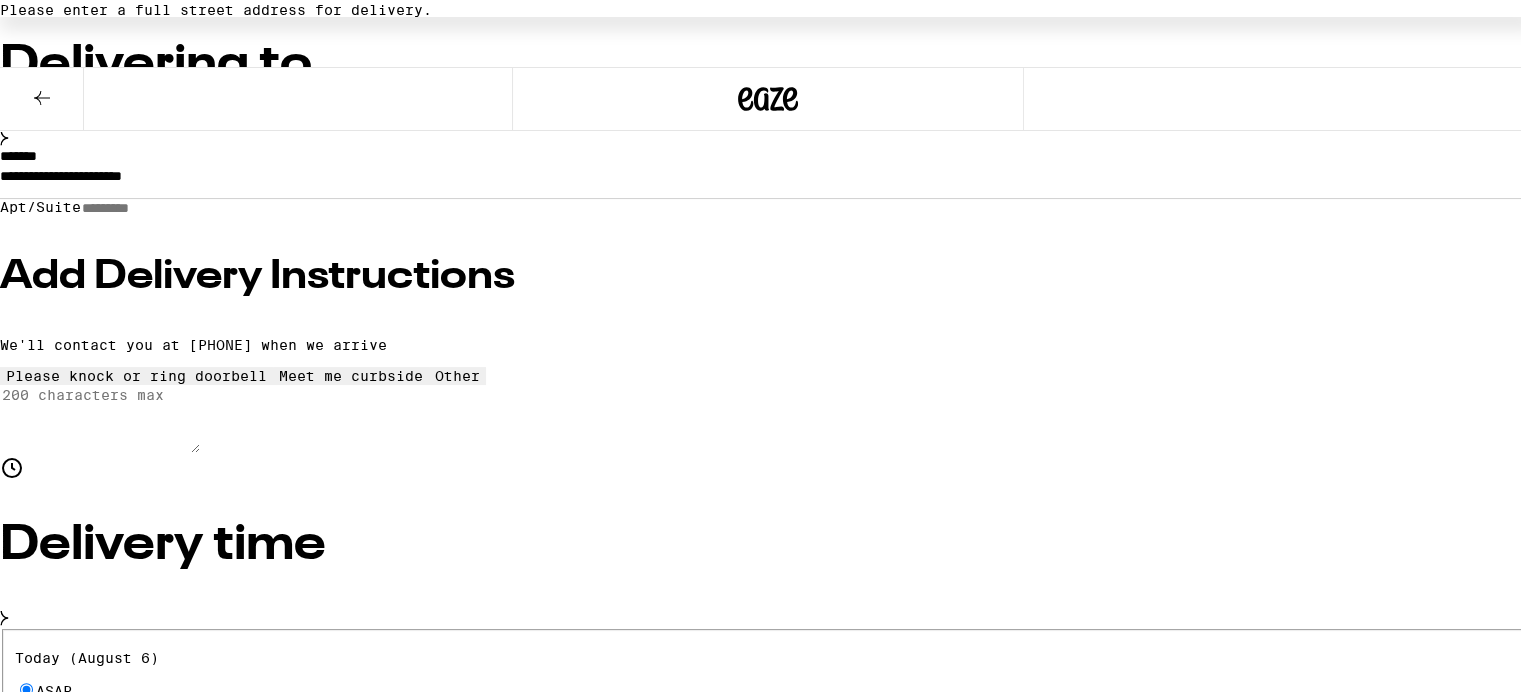 drag, startPoint x: 477, startPoint y: 448, endPoint x: 232, endPoint y: 419, distance: 246.71036 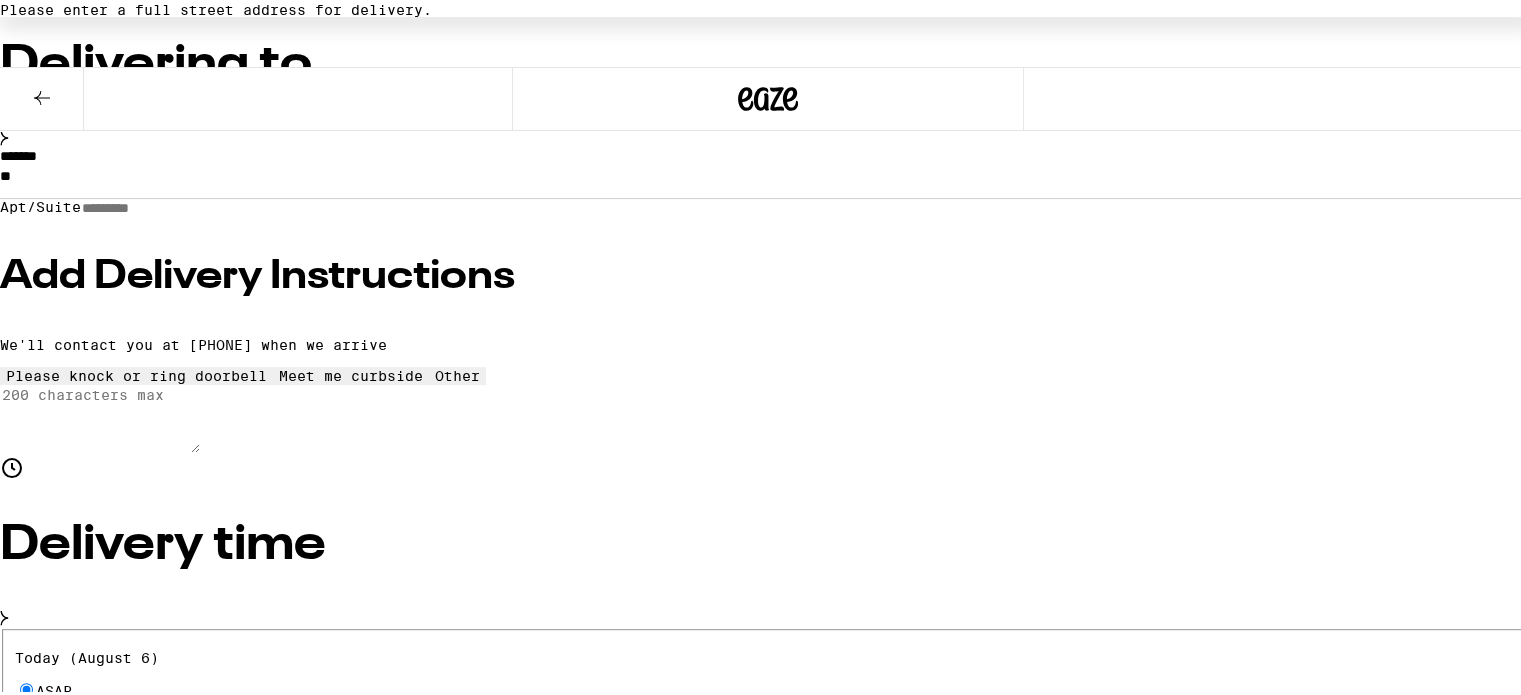 type on "*" 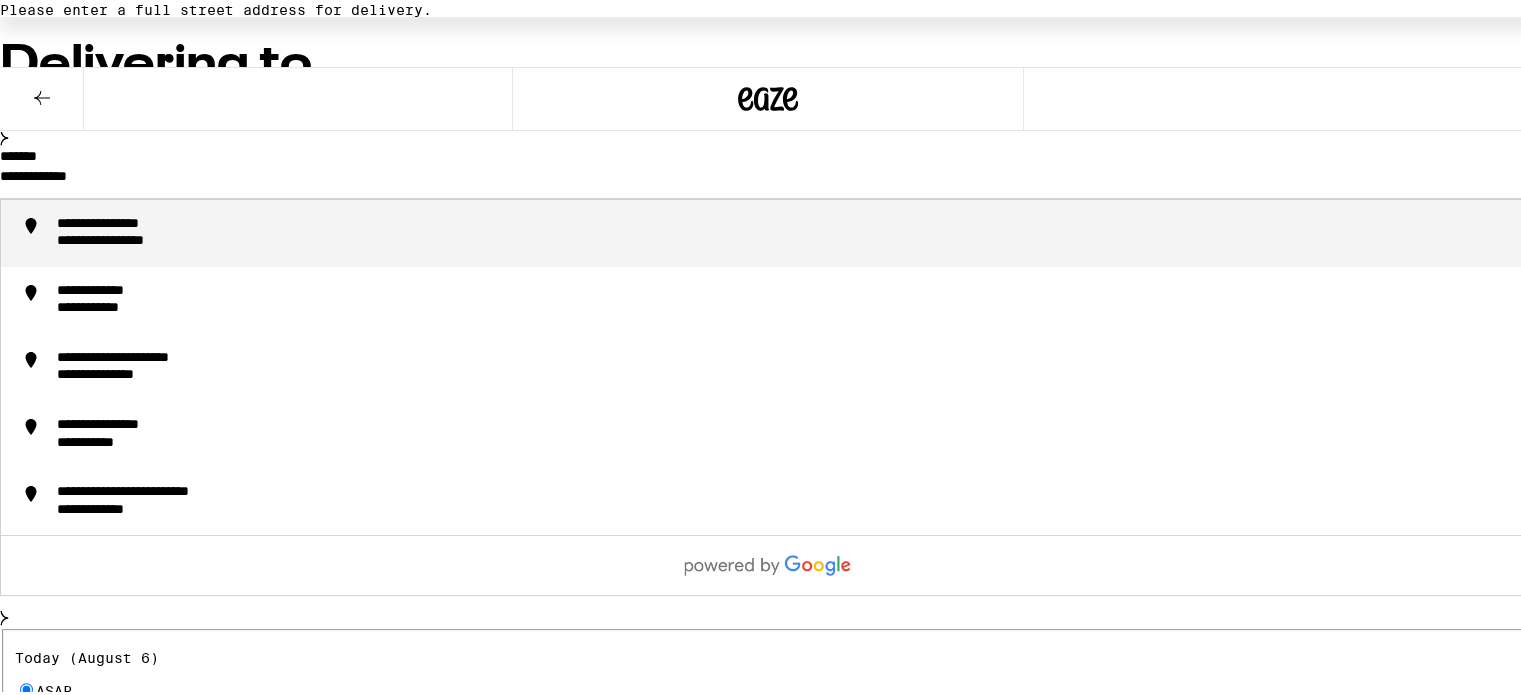 click on "**********" at bounding box center (788, 230) 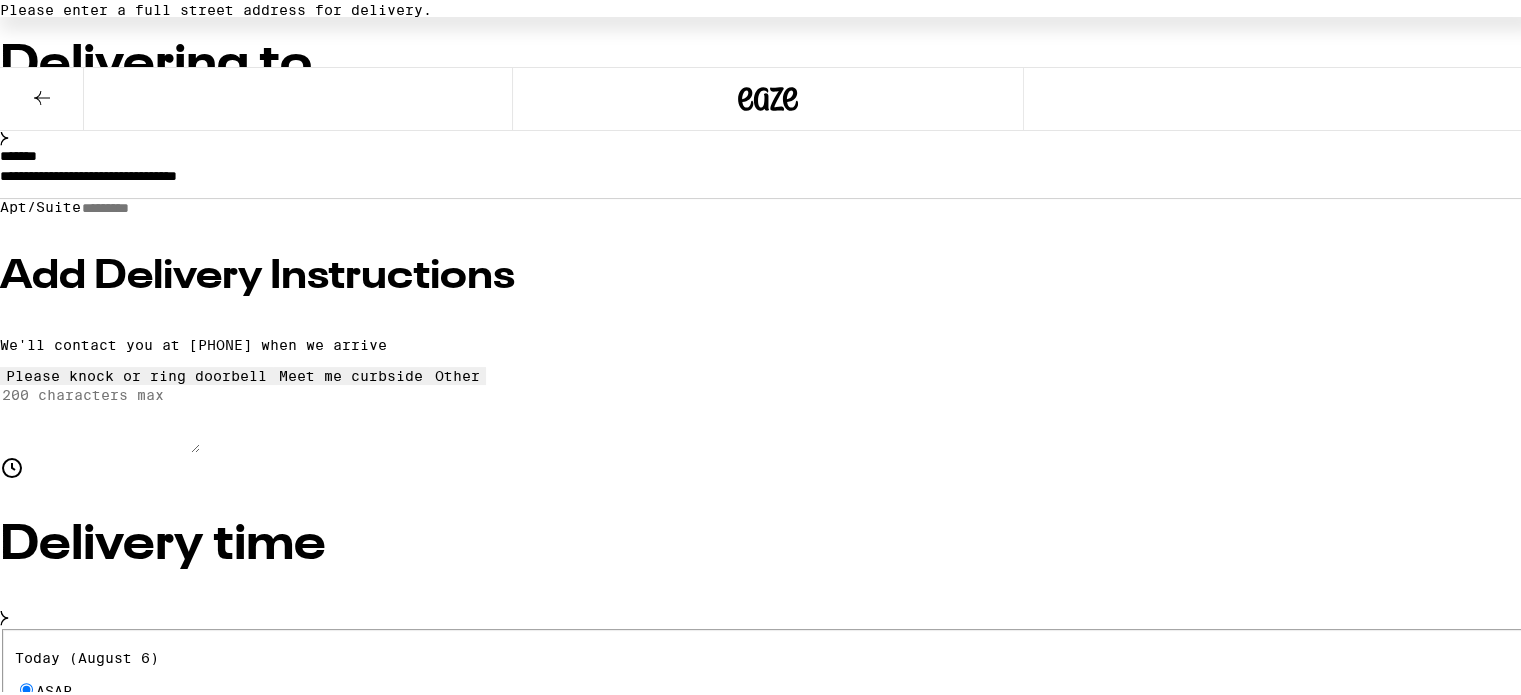 type on "**********" 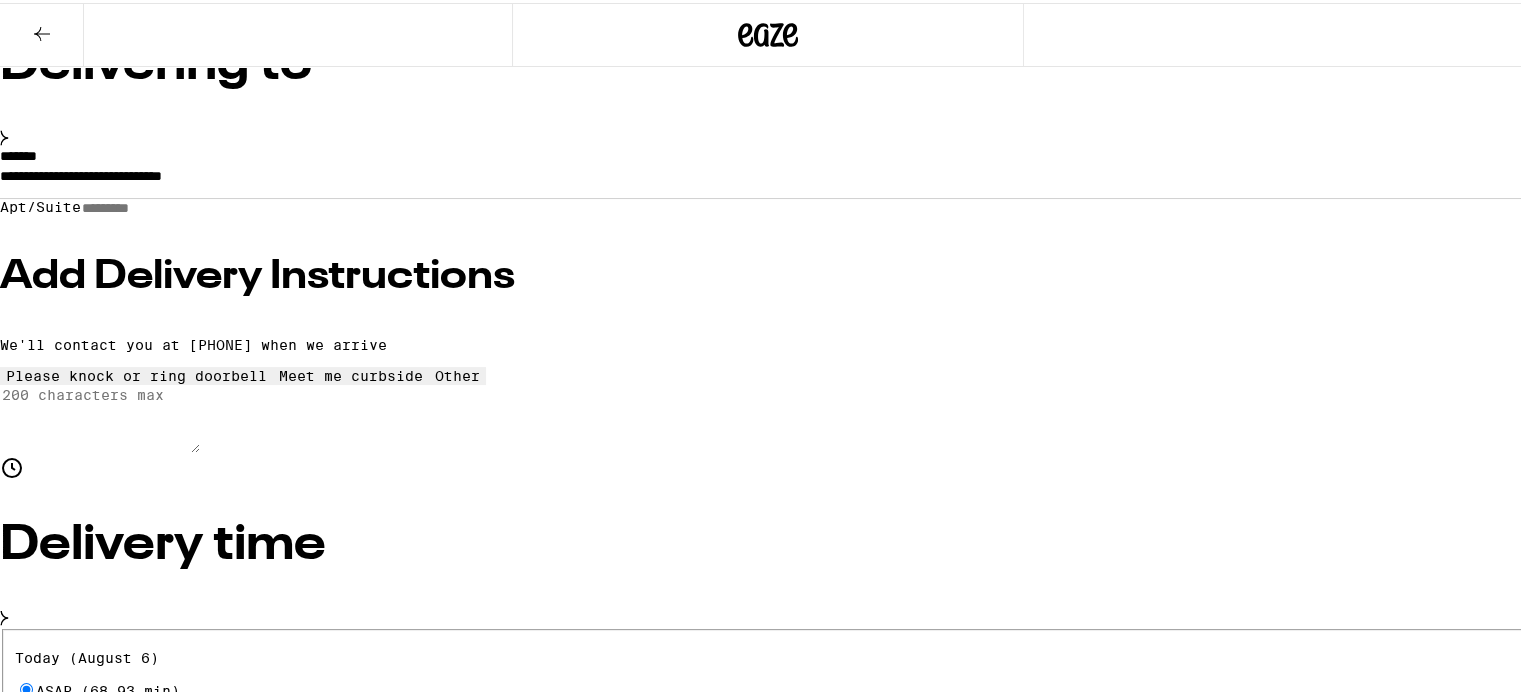 scroll, scrollTop: 642, scrollLeft: 0, axis: vertical 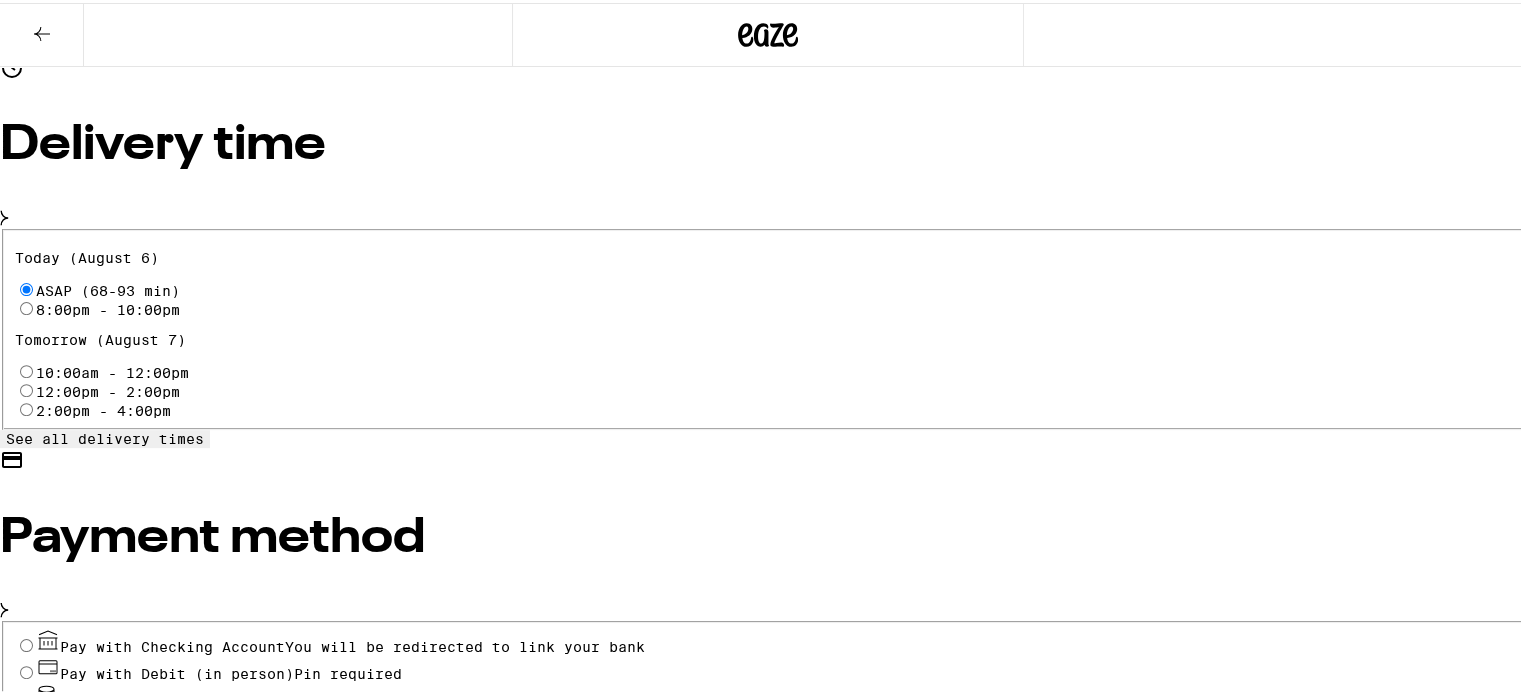 click on "Pay with Debit (in person) Pin required" at bounding box center (26, 669) 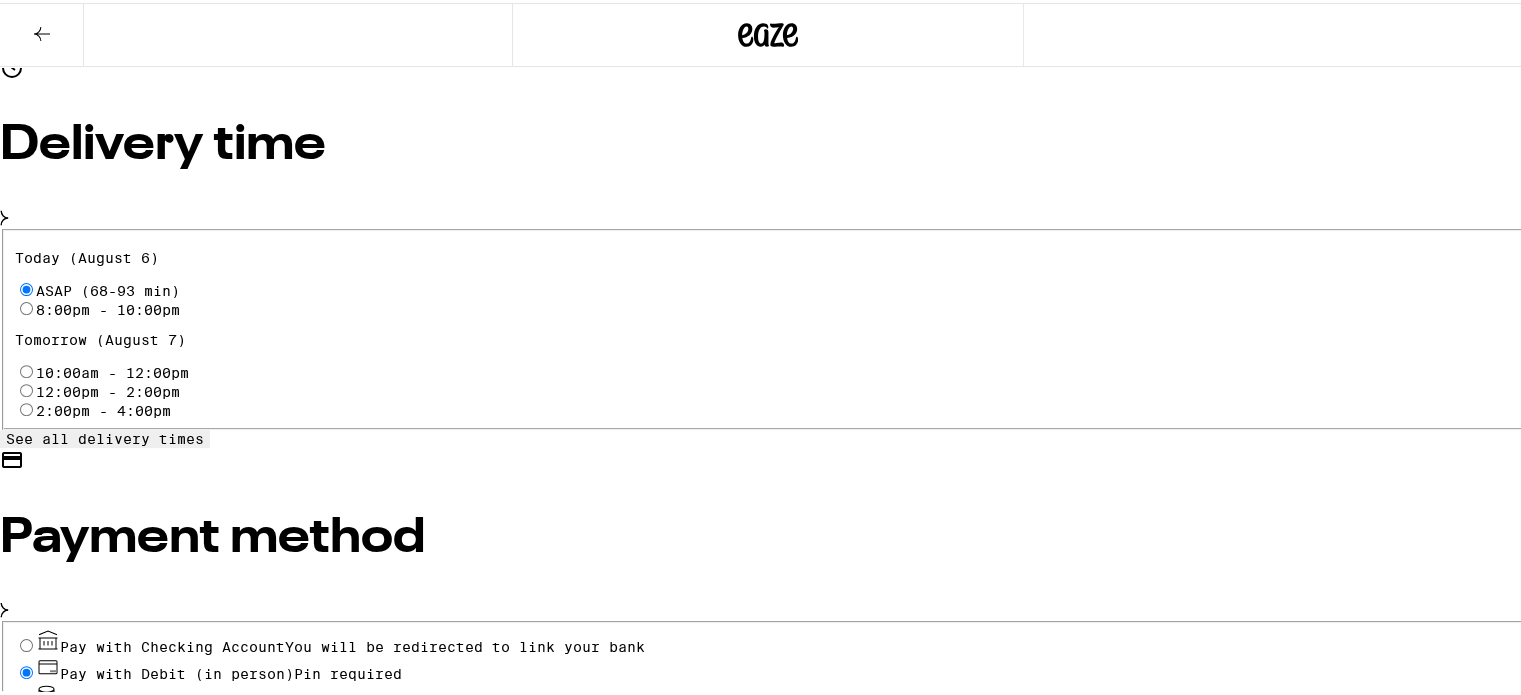 radio on "true" 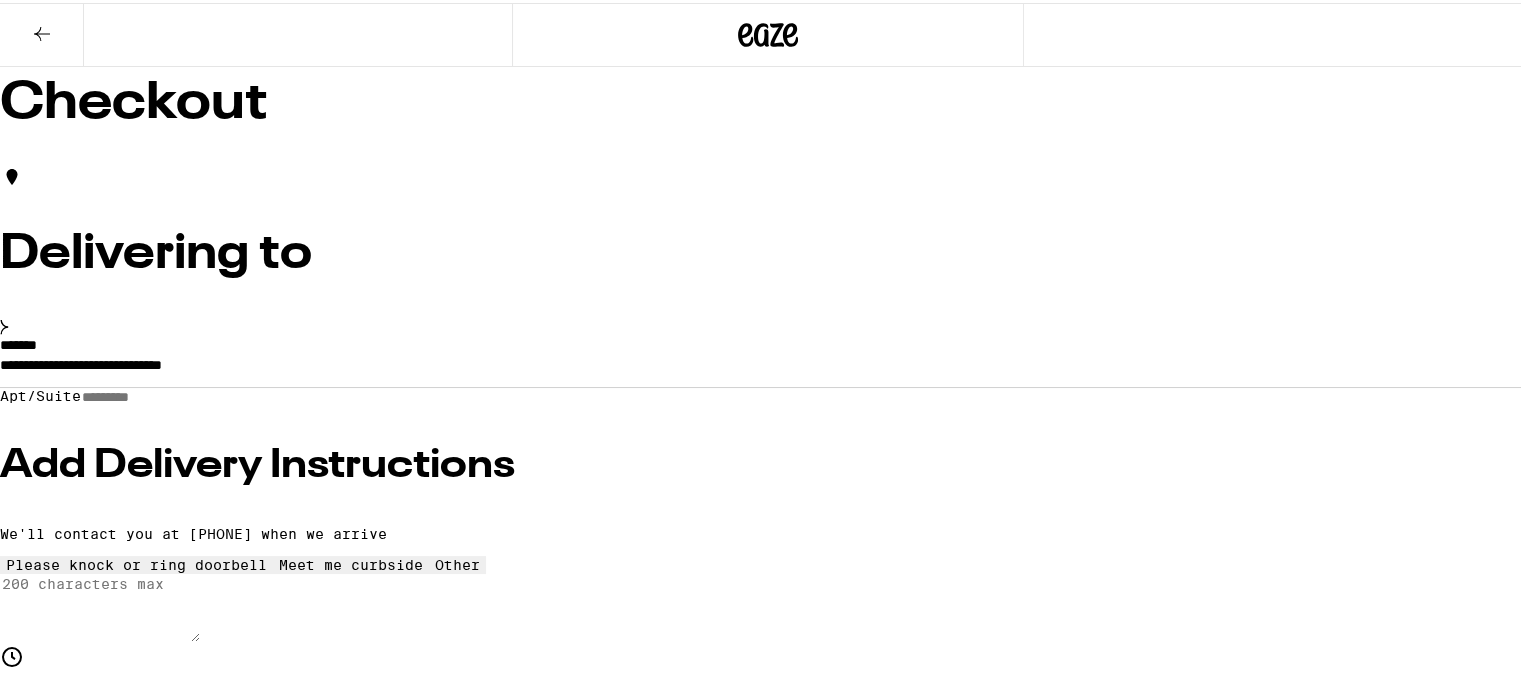 scroll, scrollTop: 100, scrollLeft: 0, axis: vertical 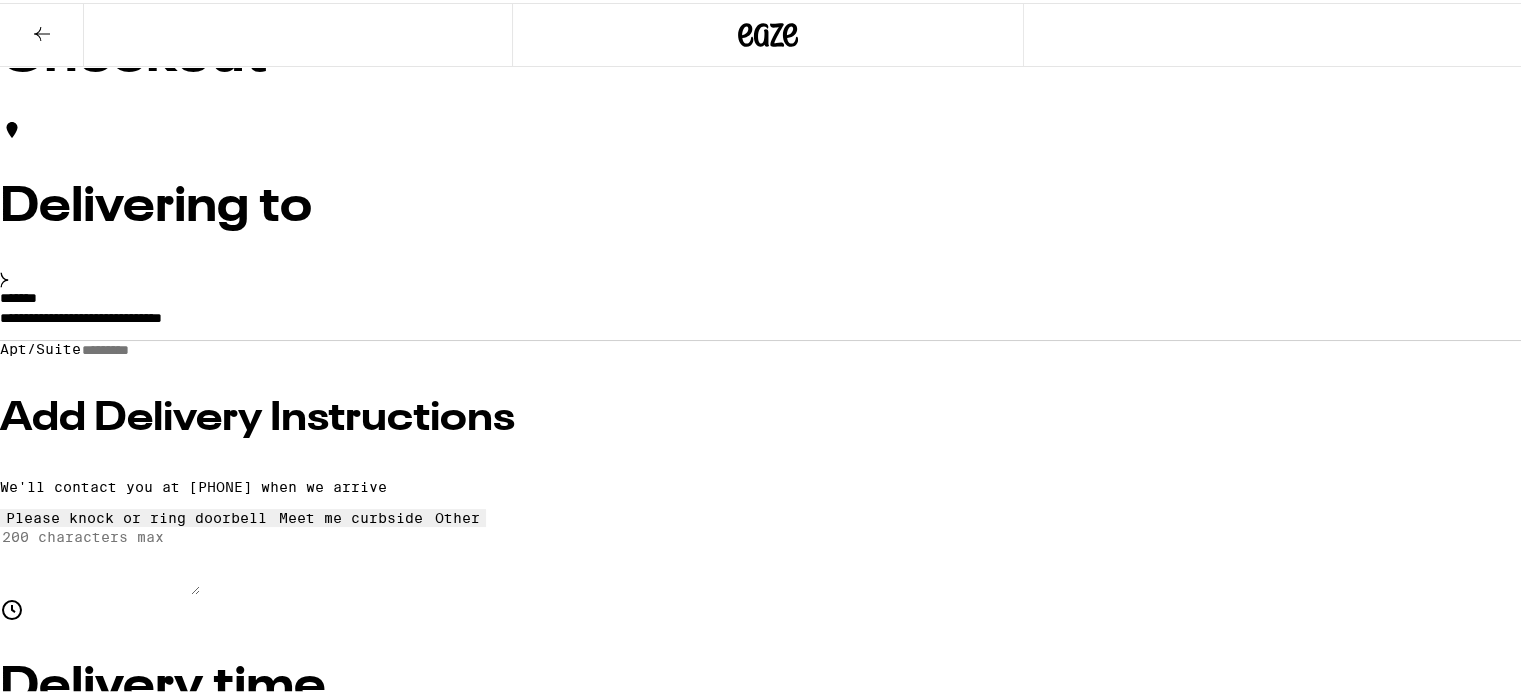 click on "$ 15" at bounding box center [768, 2231] 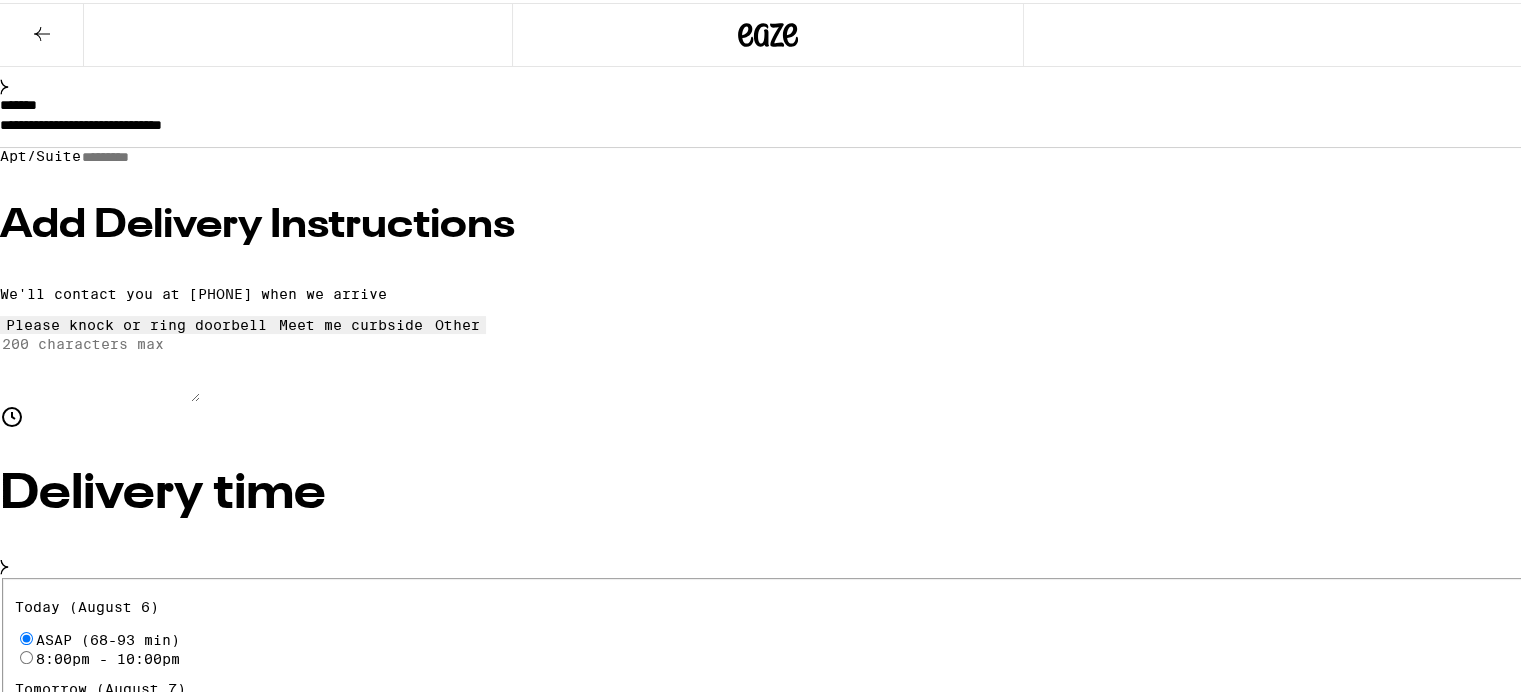 scroll, scrollTop: 300, scrollLeft: 0, axis: vertical 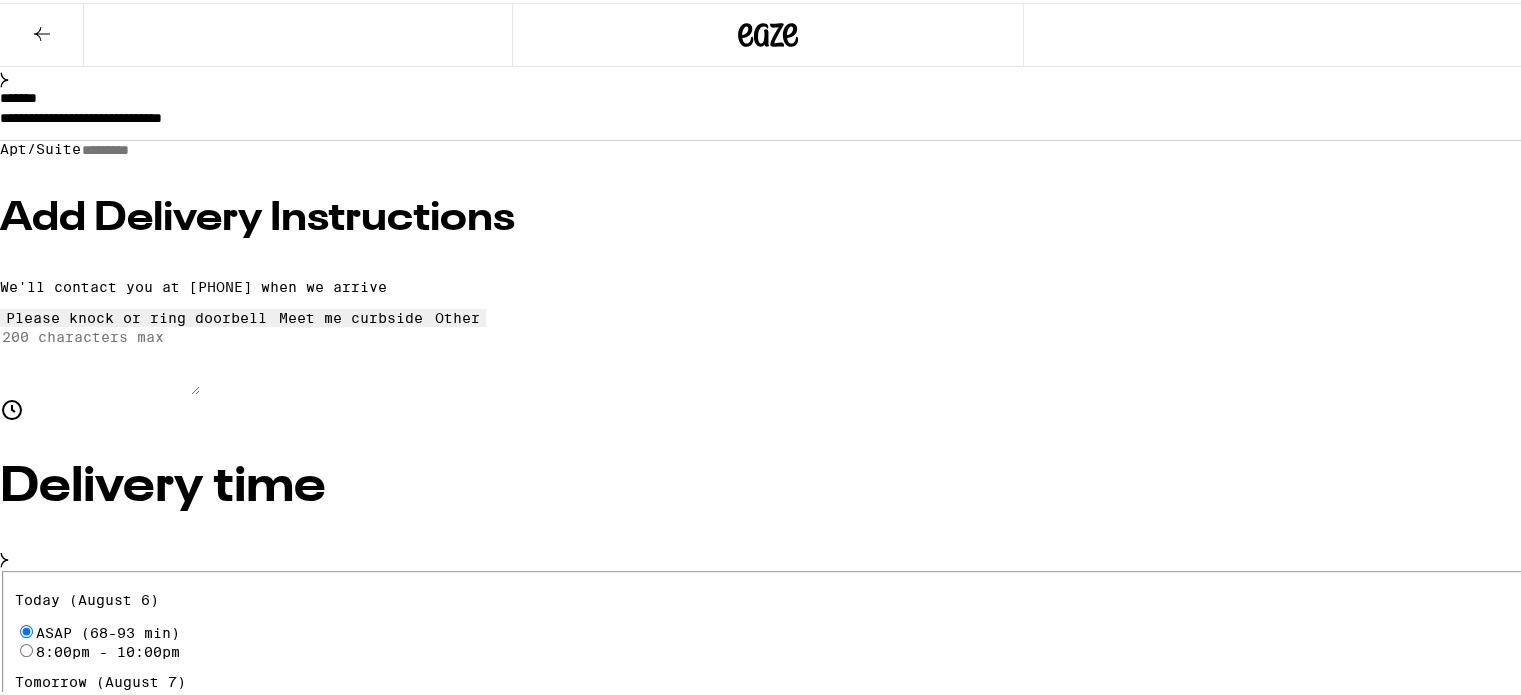 click on "$ 20" at bounding box center (768, 2079) 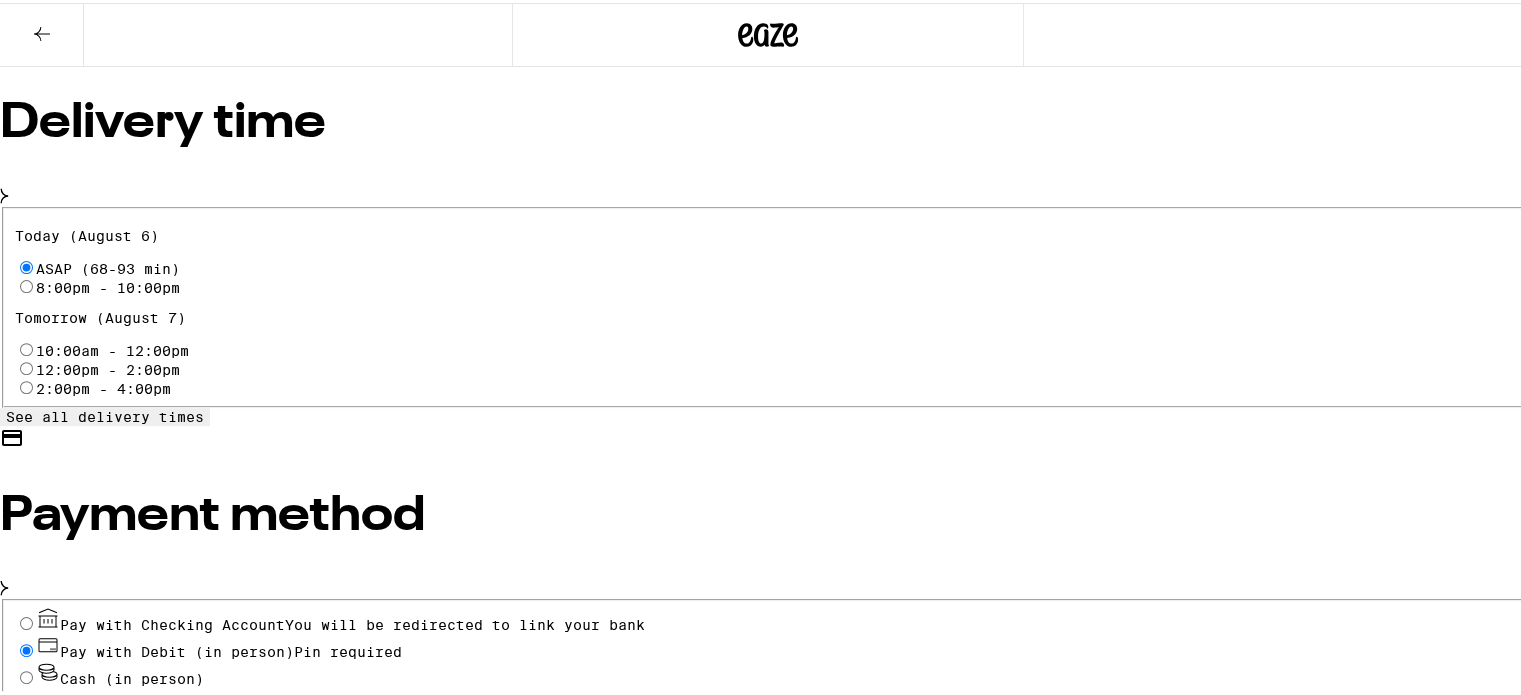 scroll, scrollTop: 418, scrollLeft: 0, axis: vertical 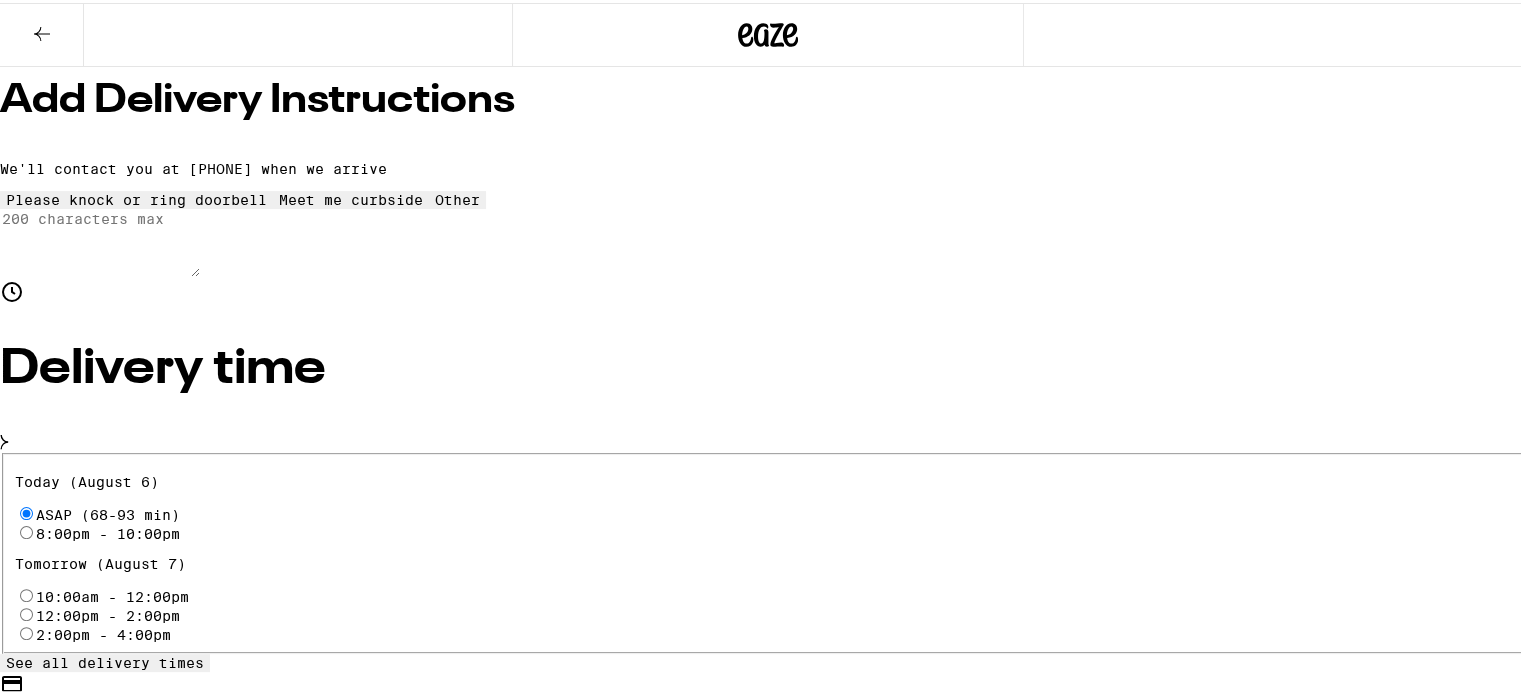 click on "Place Order" at bounding box center (55, 2105) 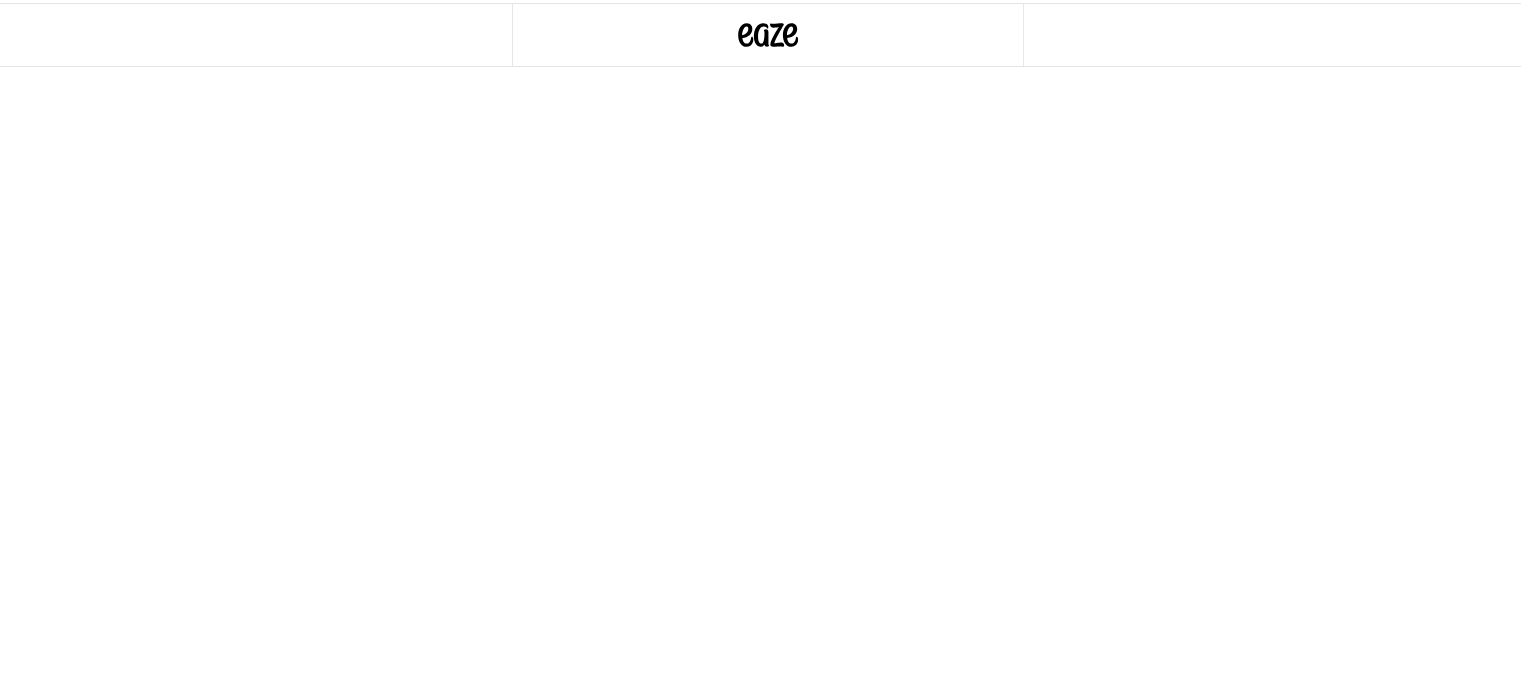 scroll, scrollTop: 0, scrollLeft: 0, axis: both 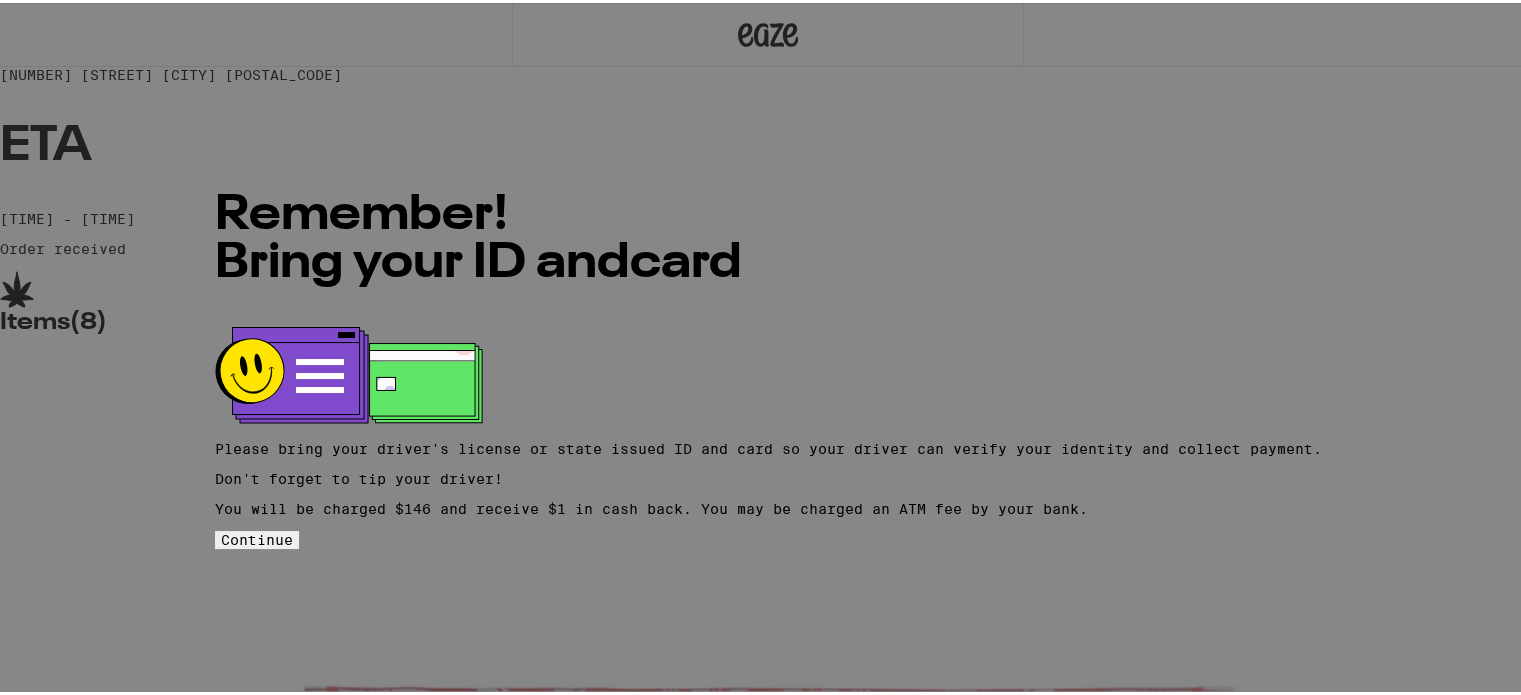 click on "Continue" at bounding box center (257, 537) 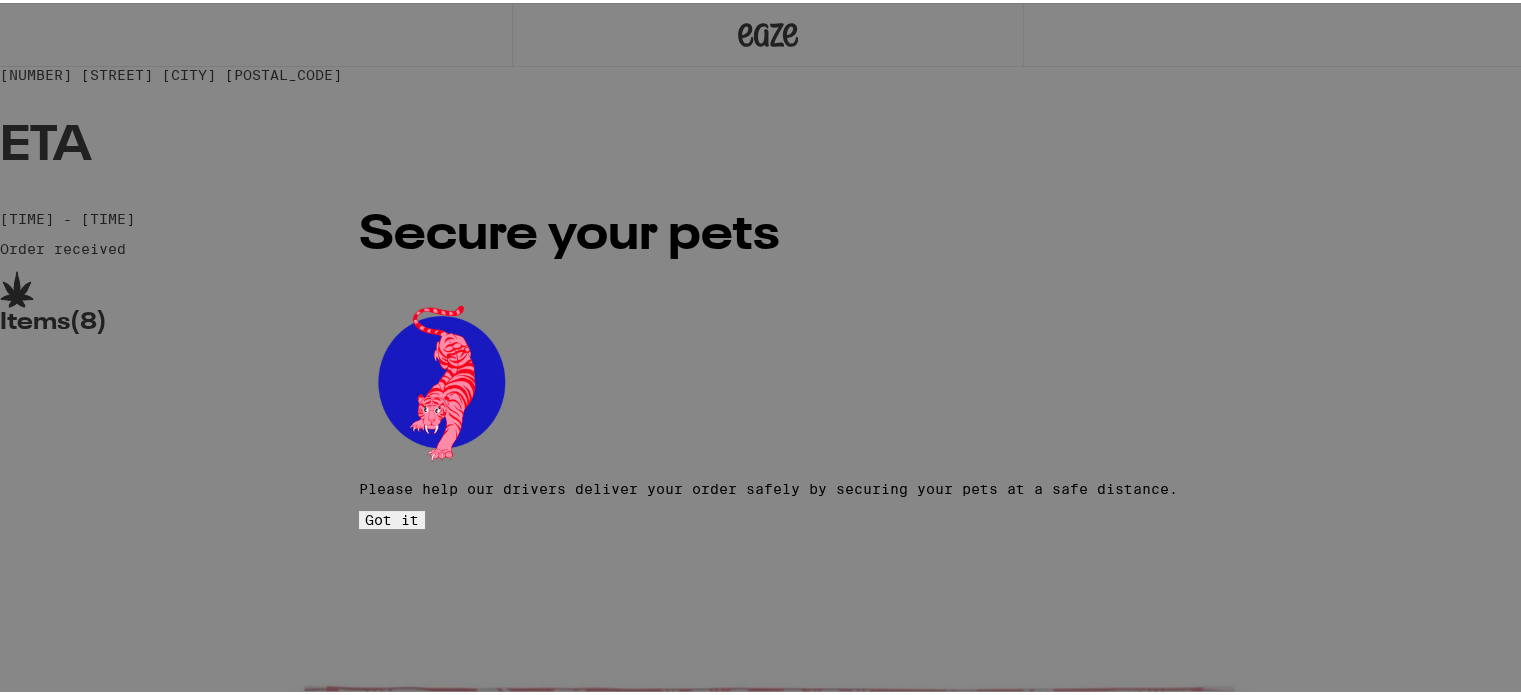 click on "Got it" at bounding box center [392, 517] 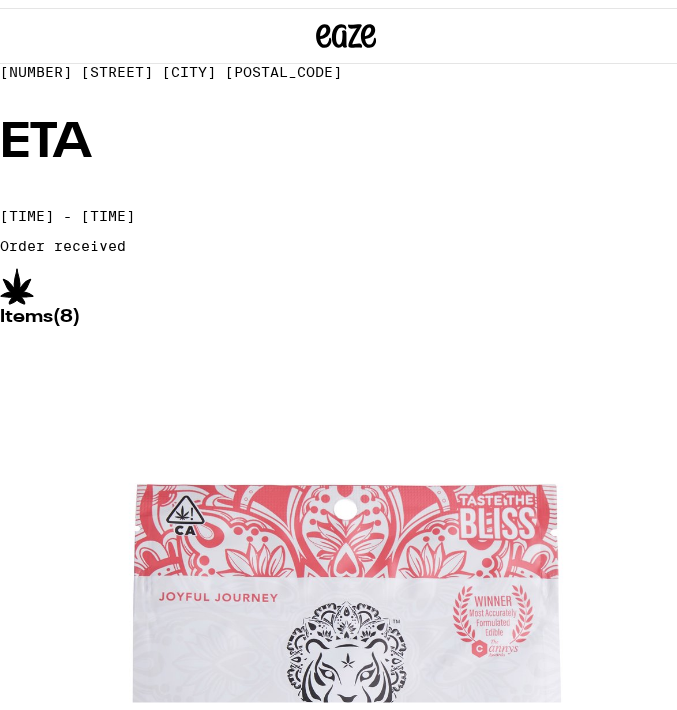 click on "ETA [TIME] - [TIME] Order received" at bounding box center (346, 179) 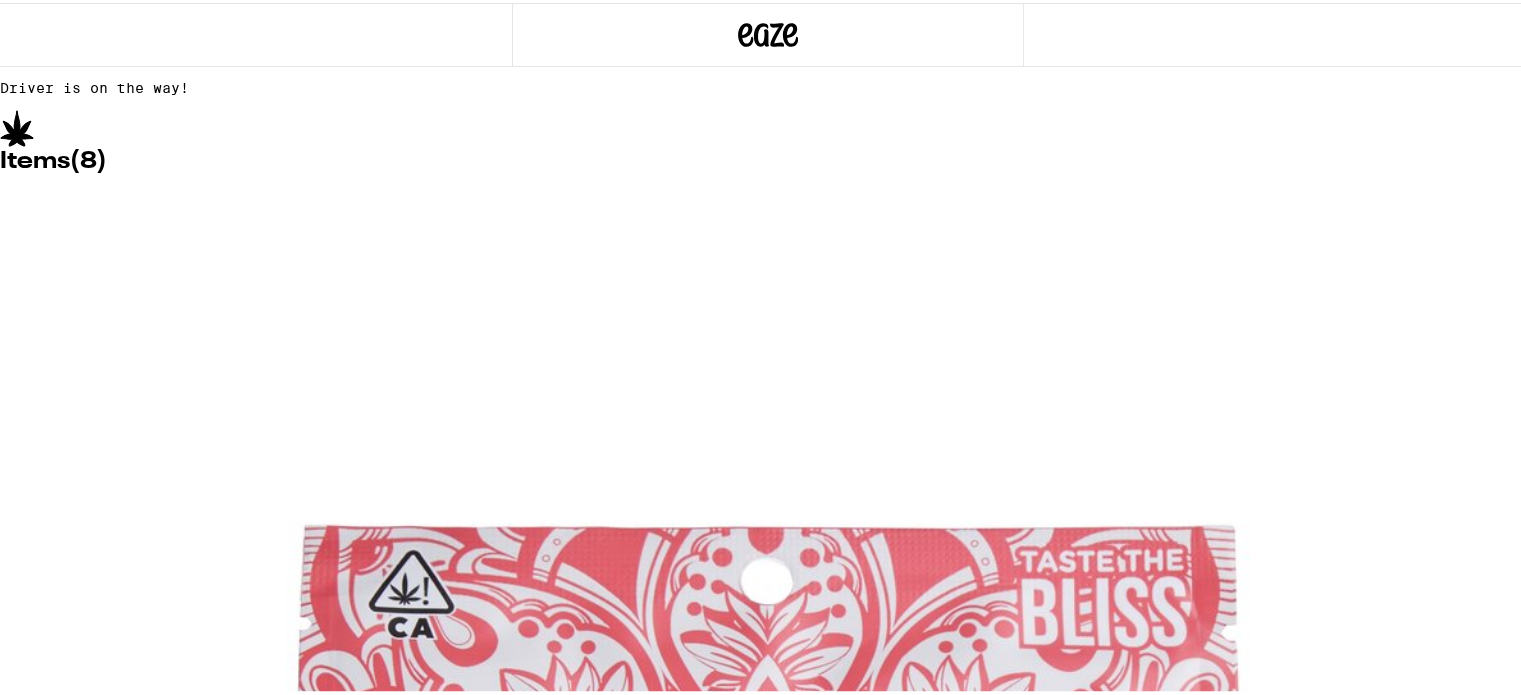 scroll, scrollTop: 0, scrollLeft: 0, axis: both 